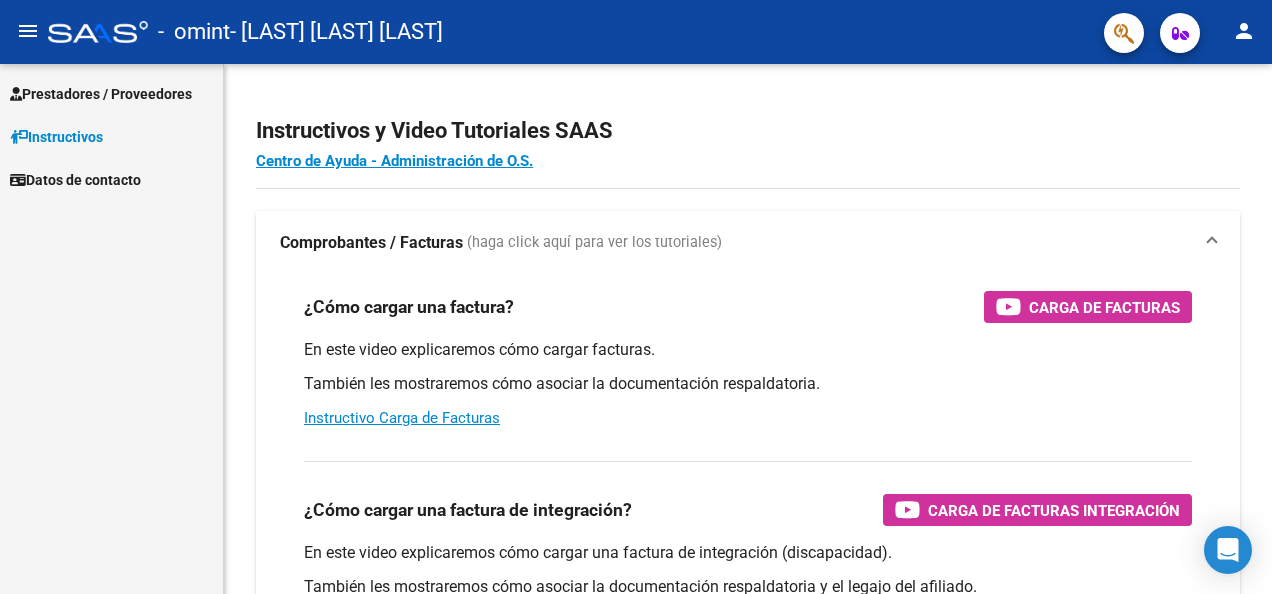 scroll, scrollTop: 0, scrollLeft: 0, axis: both 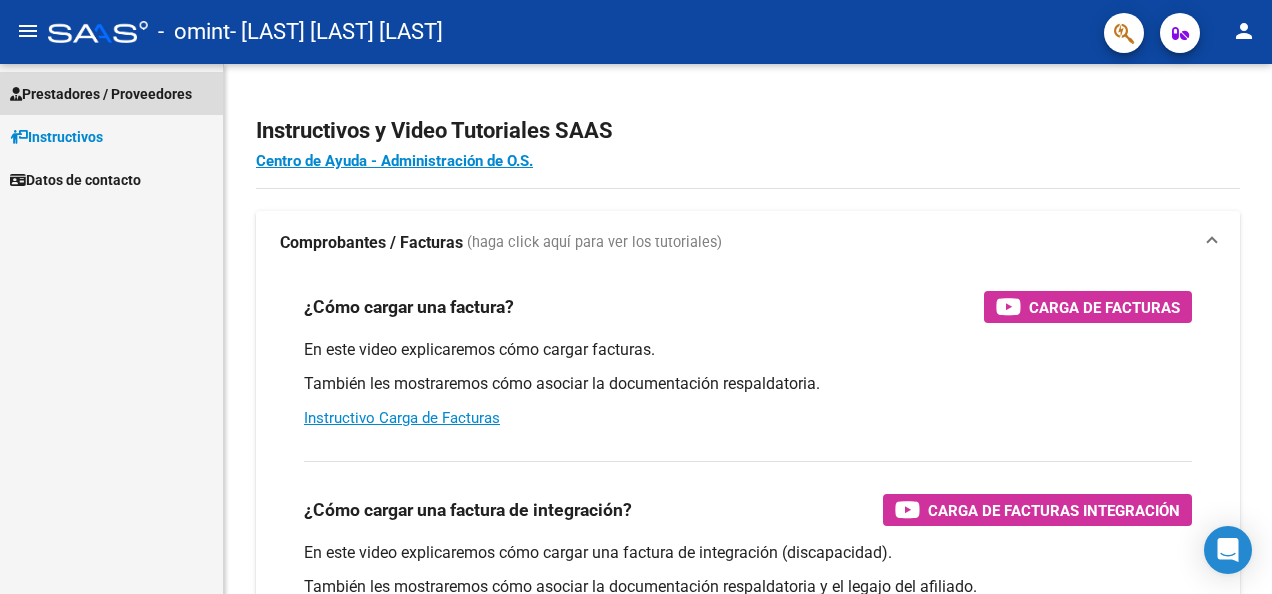 click on "Prestadores / Proveedores" at bounding box center (101, 94) 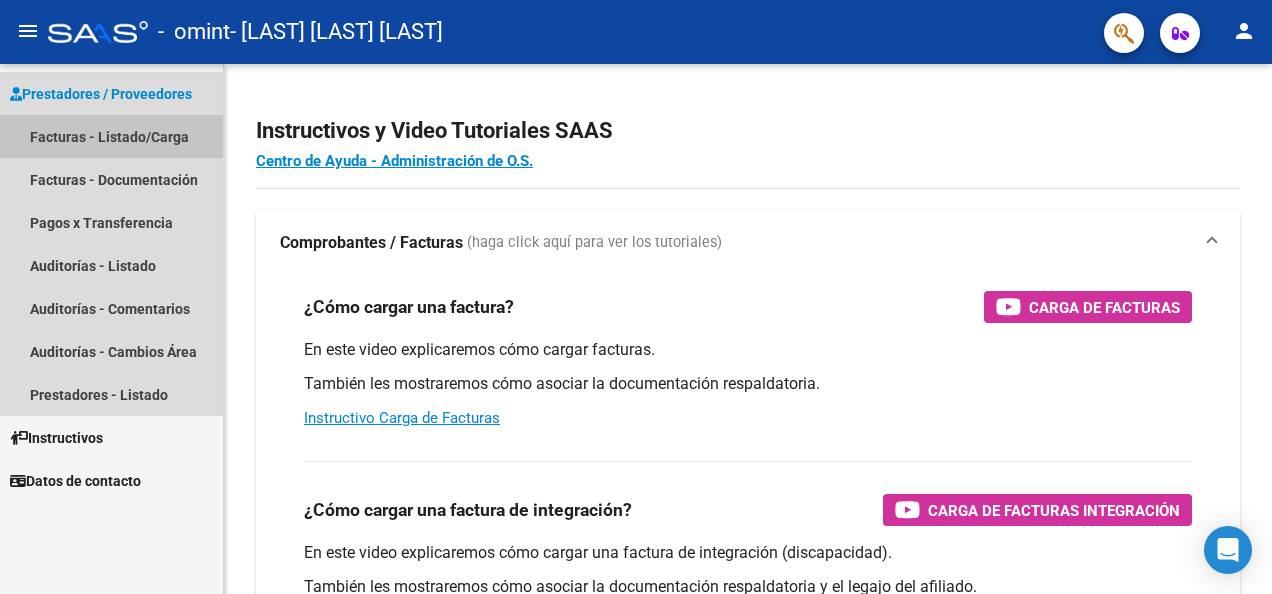click on "Facturas - Listado/Carga" at bounding box center [111, 136] 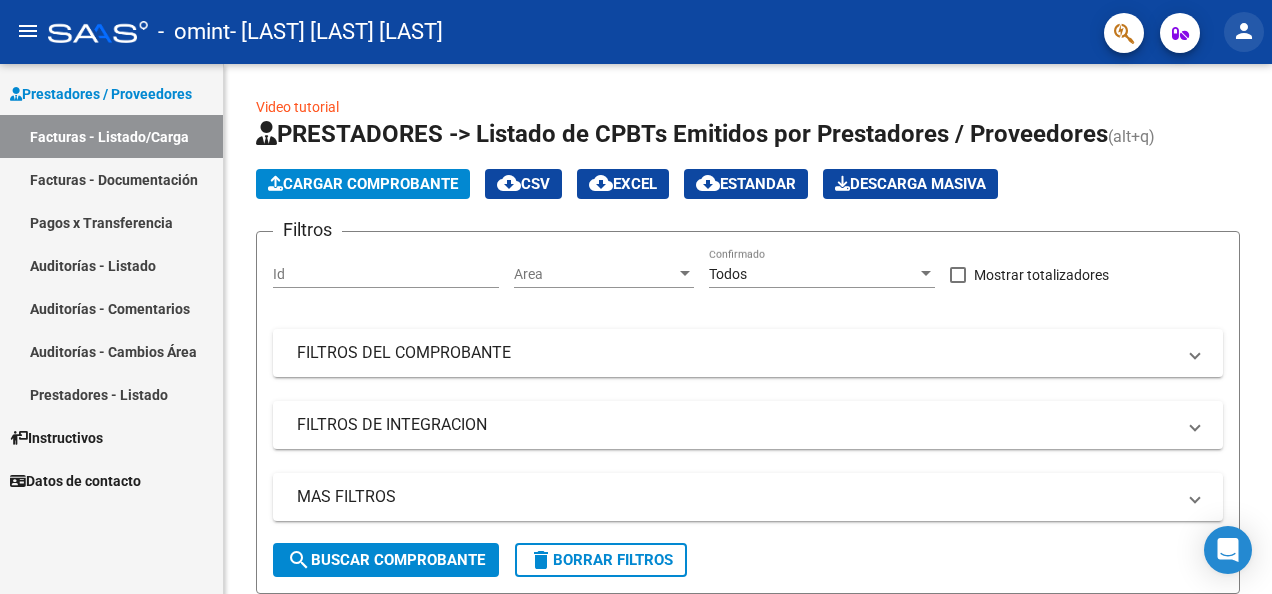 click on "person" 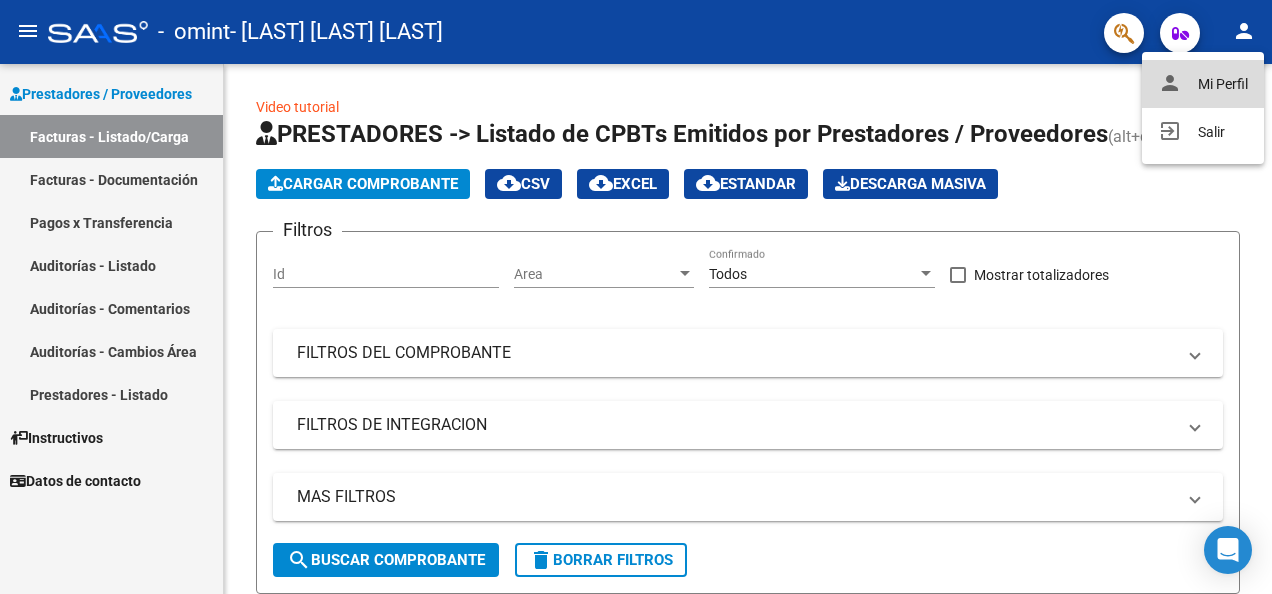 click on "person  Mi Perfil" at bounding box center (1203, 84) 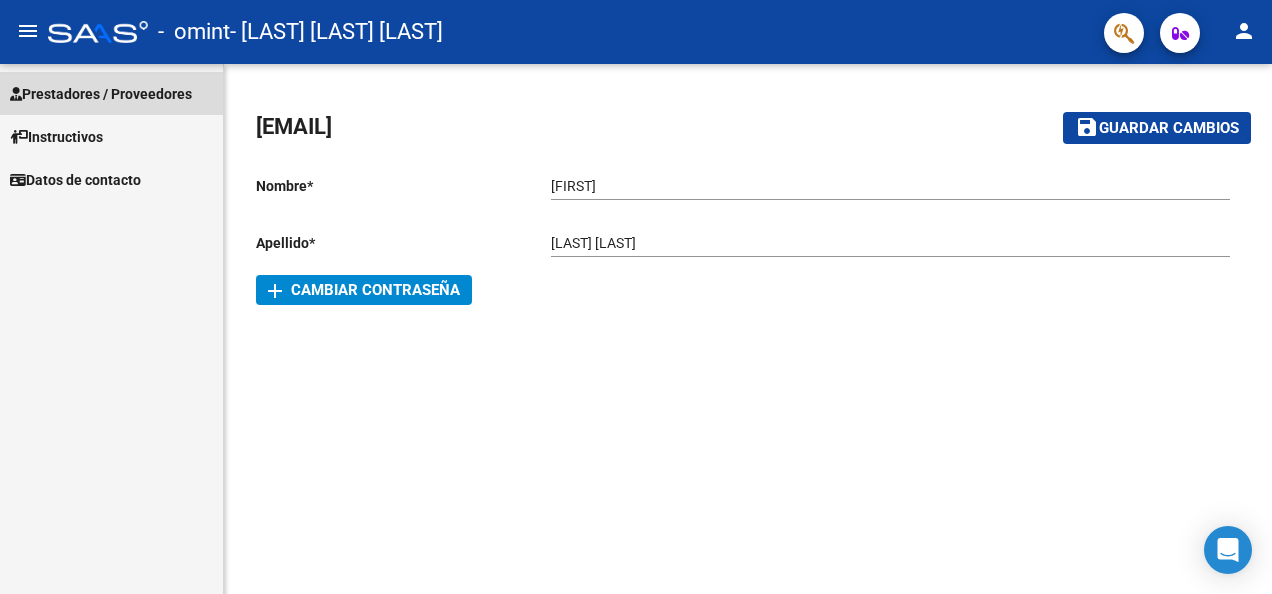 click on "Prestadores / Proveedores" at bounding box center [101, 94] 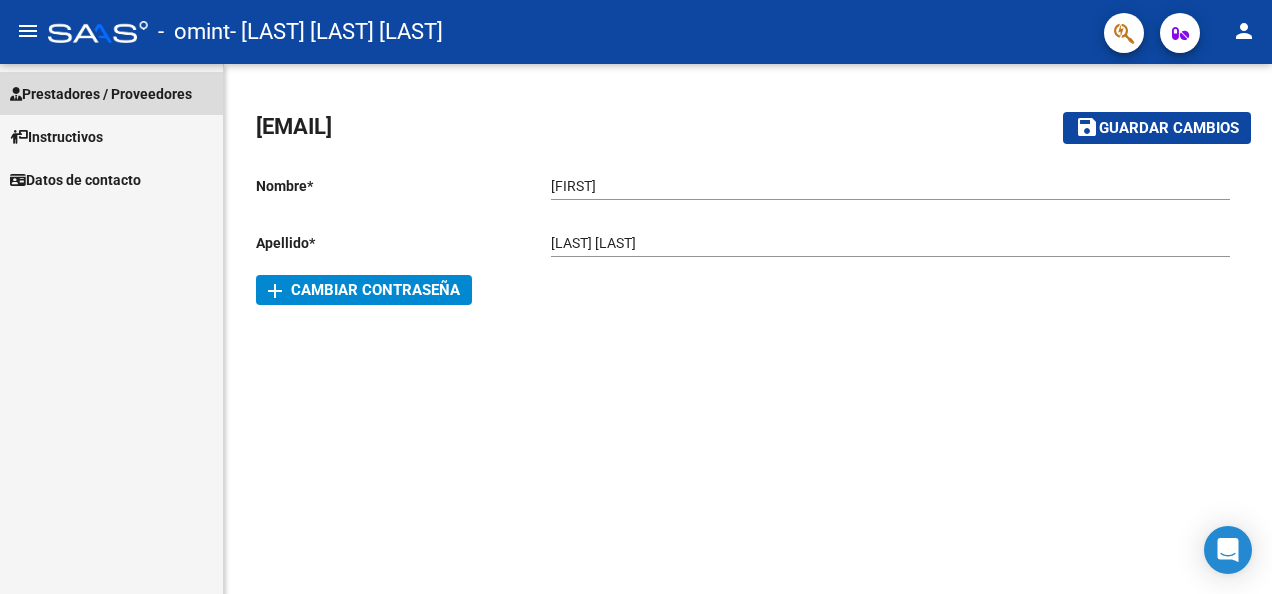 click on "Prestadores / Proveedores" at bounding box center [101, 94] 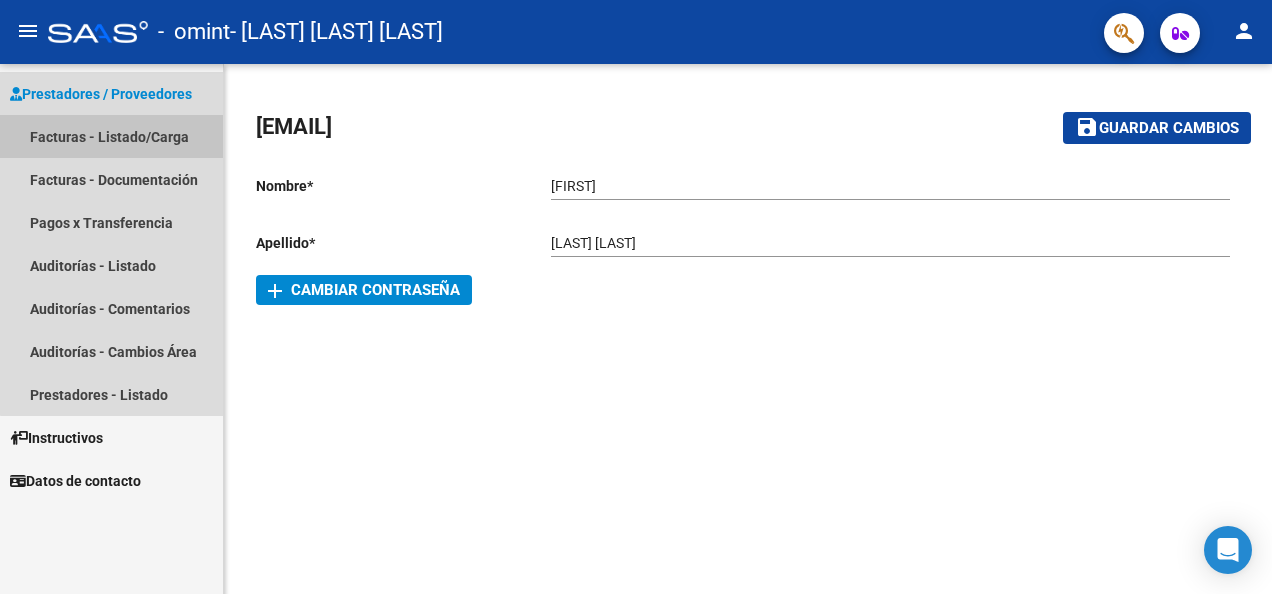 click on "Facturas - Listado/Carga" at bounding box center (111, 136) 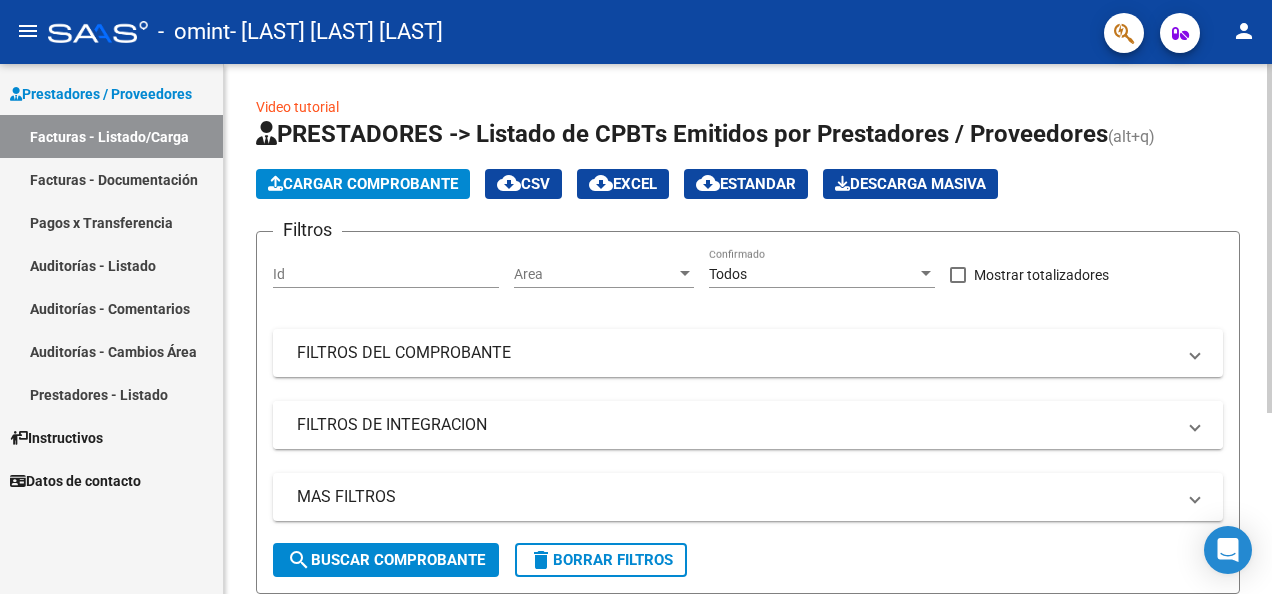 scroll, scrollTop: 274, scrollLeft: 0, axis: vertical 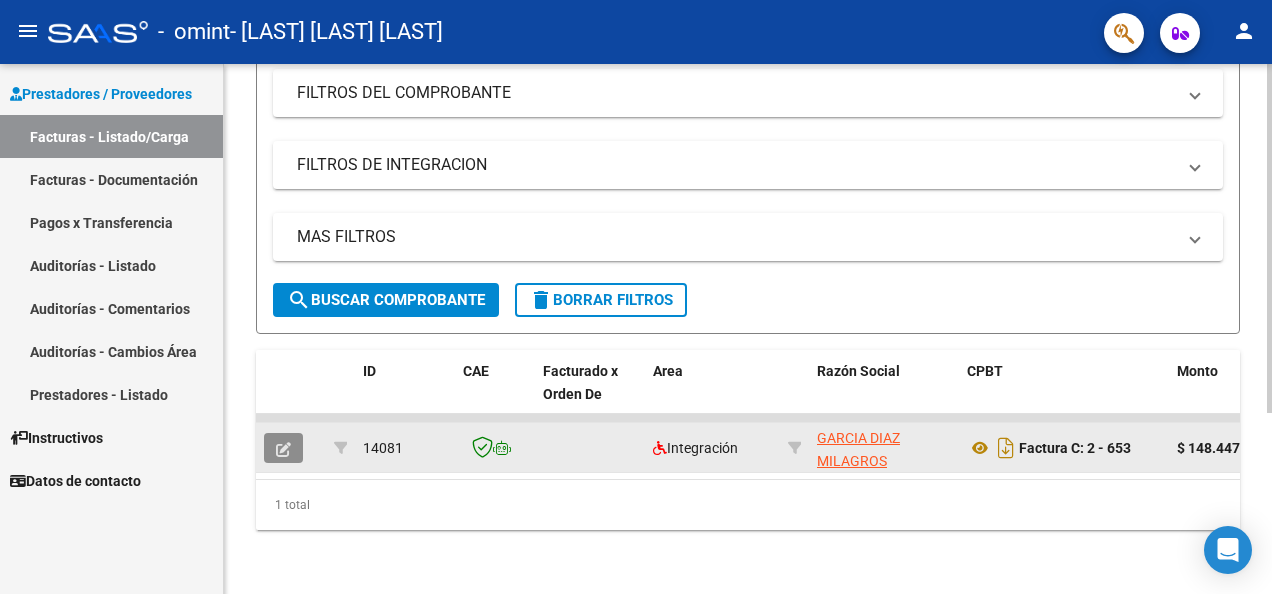 click 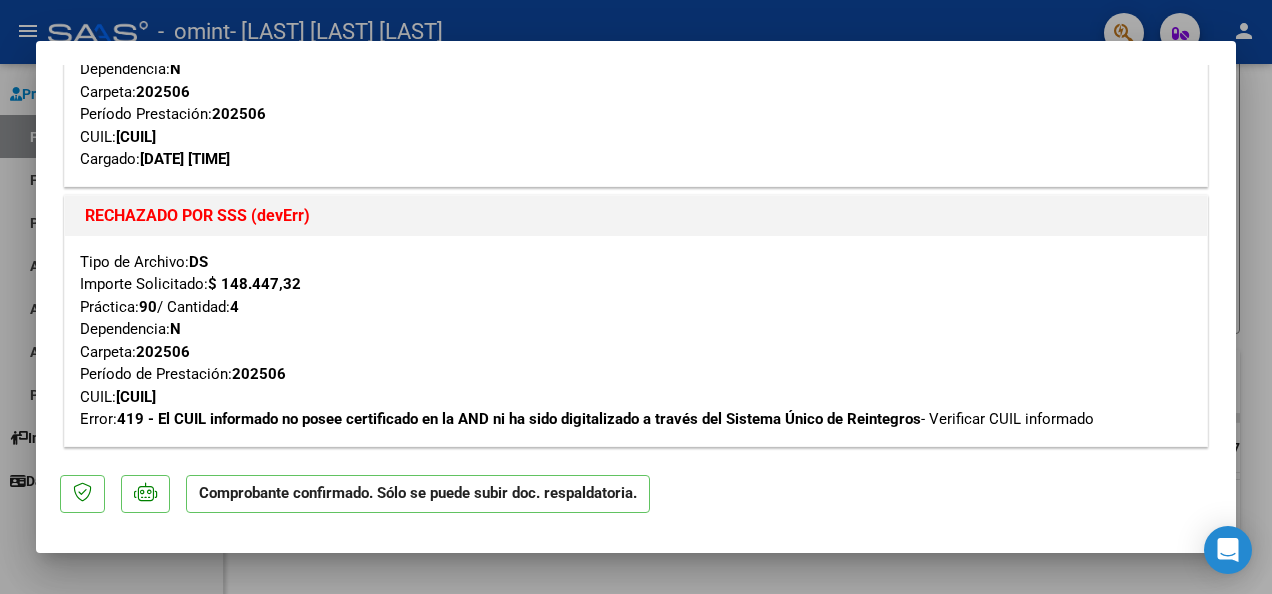 scroll, scrollTop: 181, scrollLeft: 0, axis: vertical 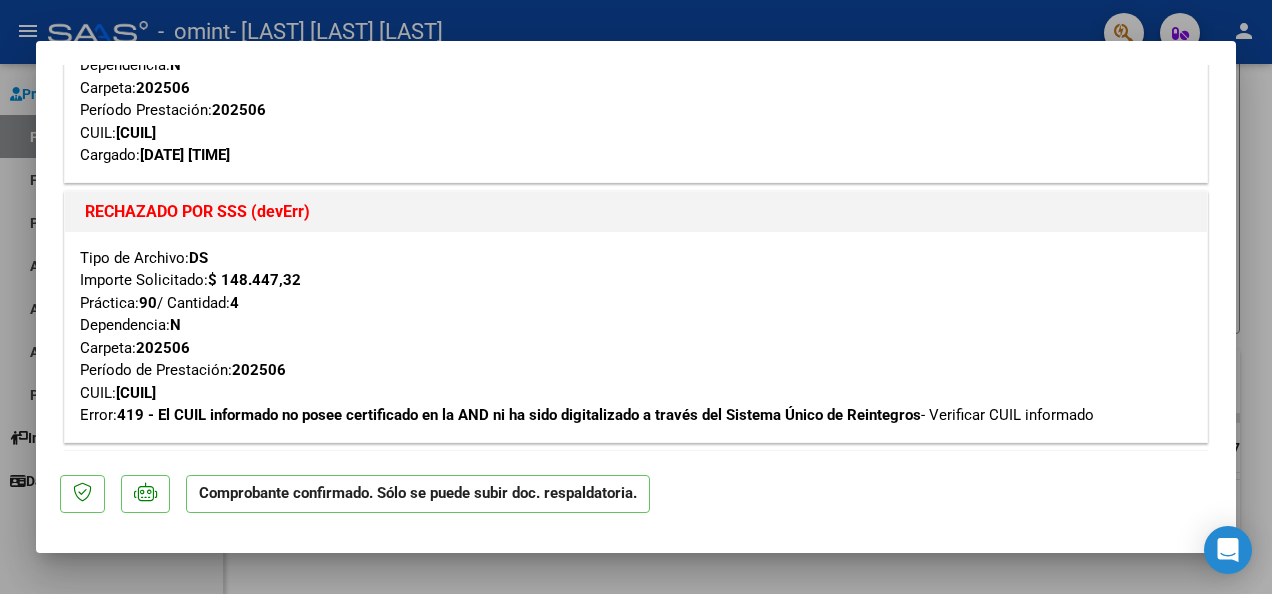 click on "[CUIL]" at bounding box center (136, 393) 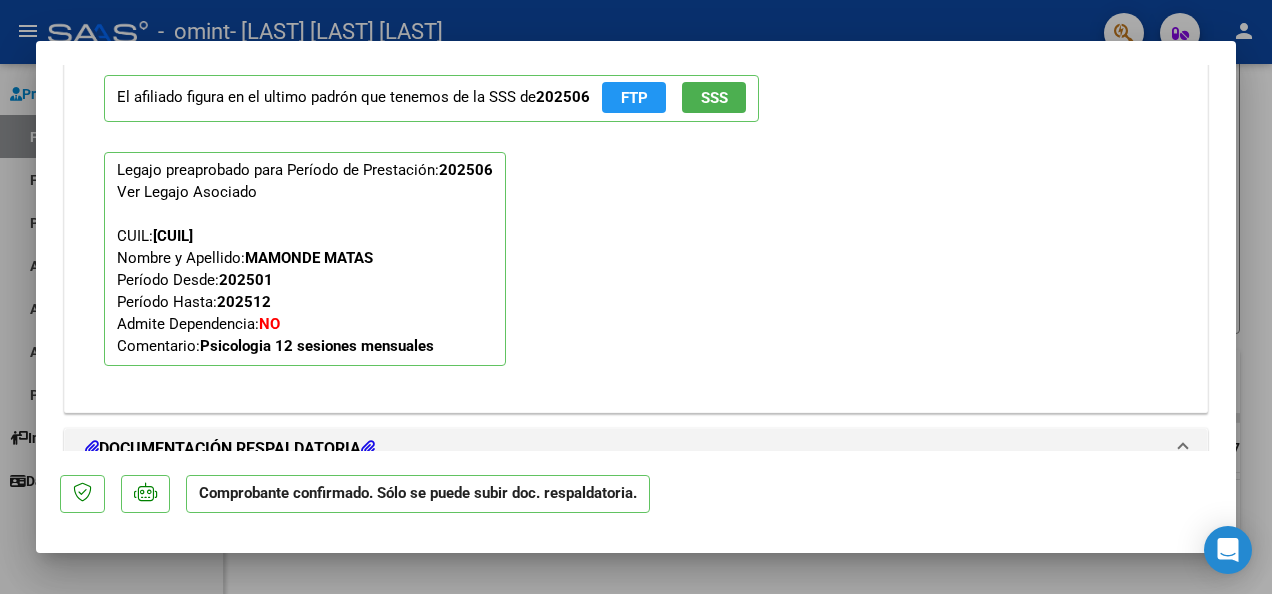 scroll, scrollTop: 2199, scrollLeft: 0, axis: vertical 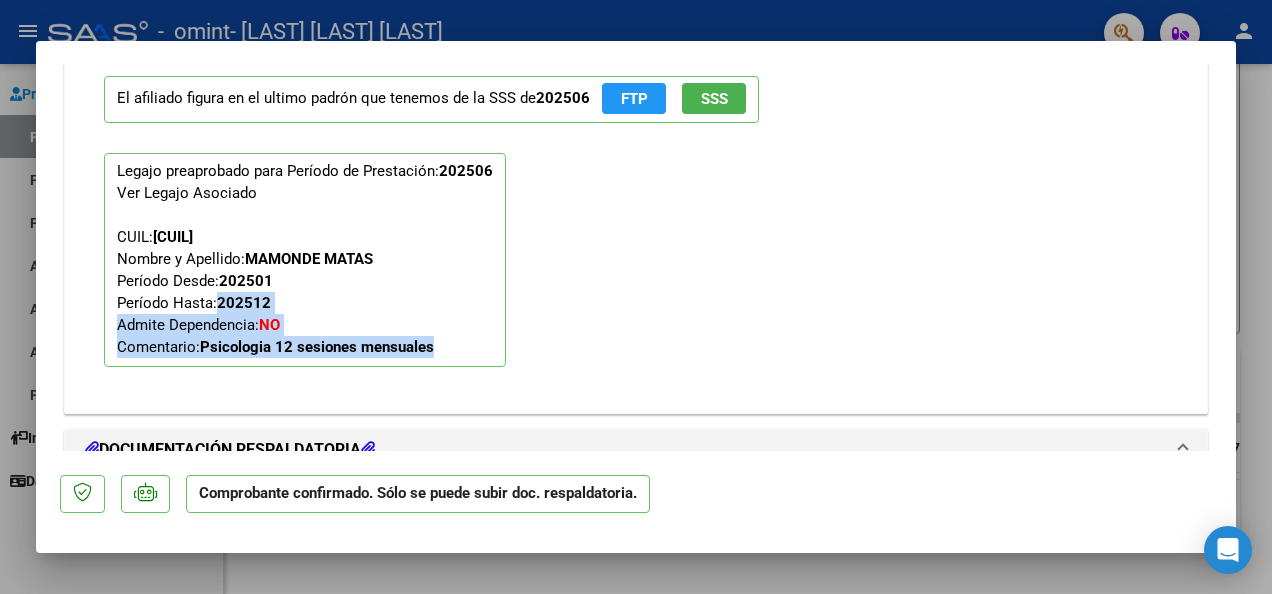 drag, startPoint x: 438, startPoint y: 346, endPoint x: 422, endPoint y: 300, distance: 48.703182 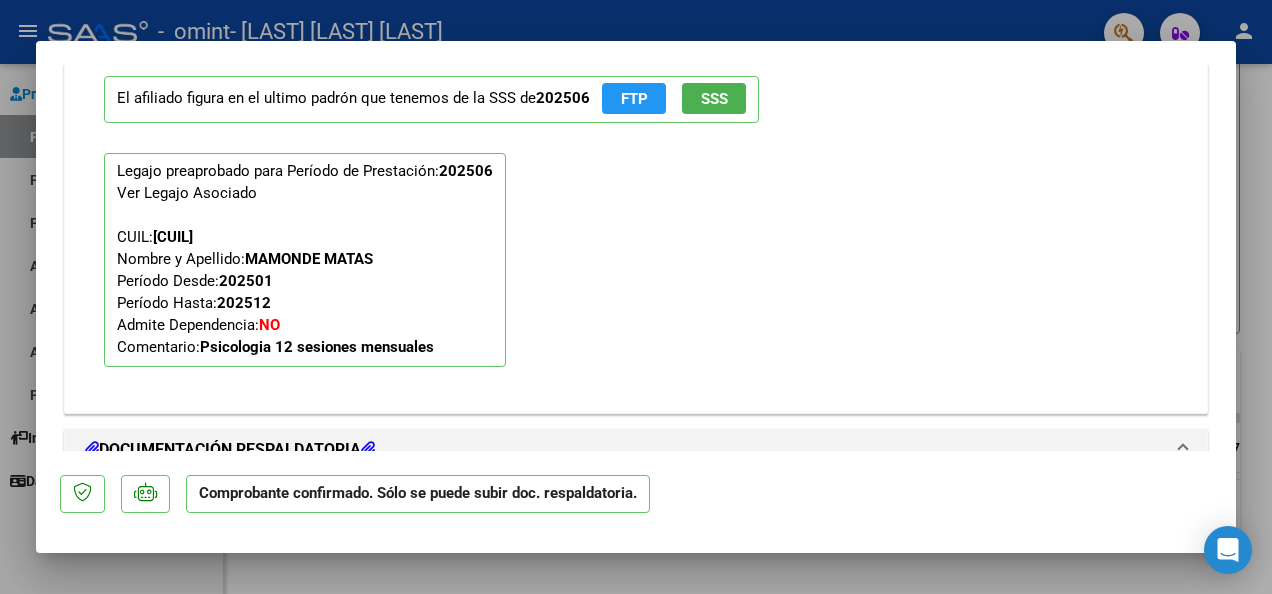 type 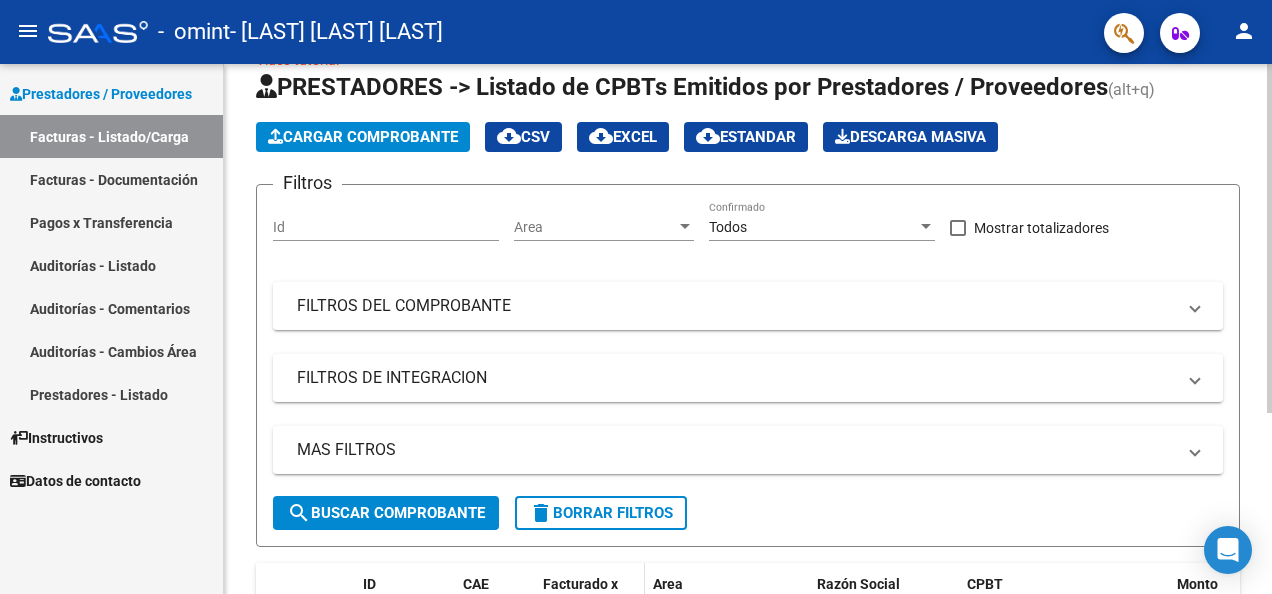 scroll, scrollTop: 0, scrollLeft: 0, axis: both 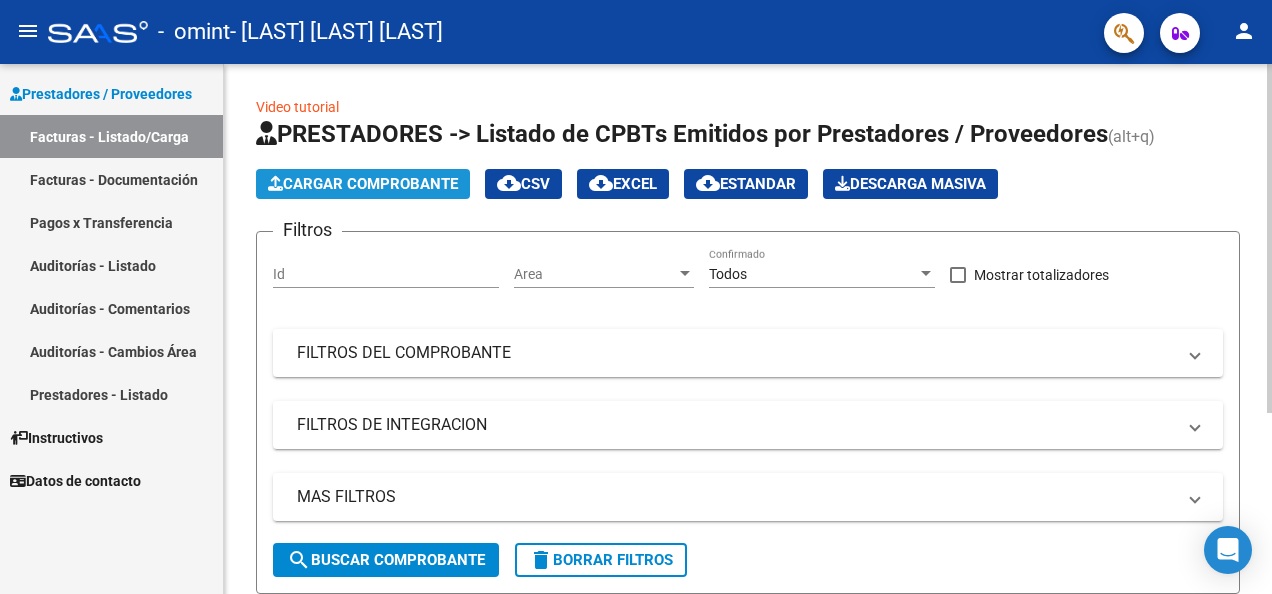 click on "Cargar Comprobante" 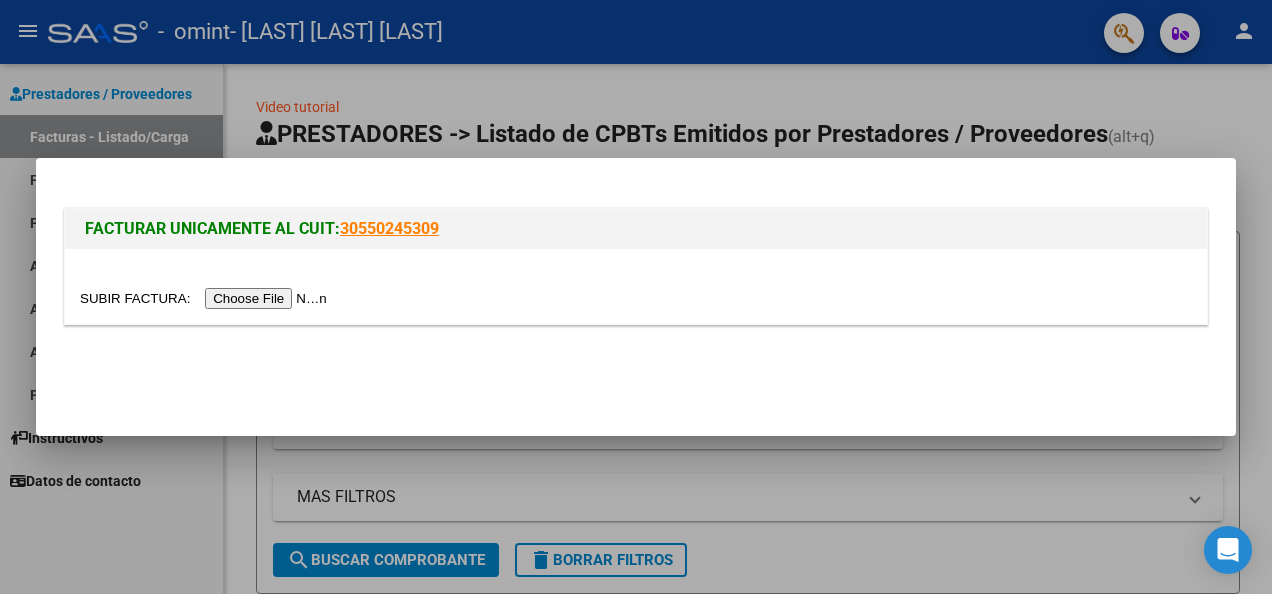 click at bounding box center (206, 298) 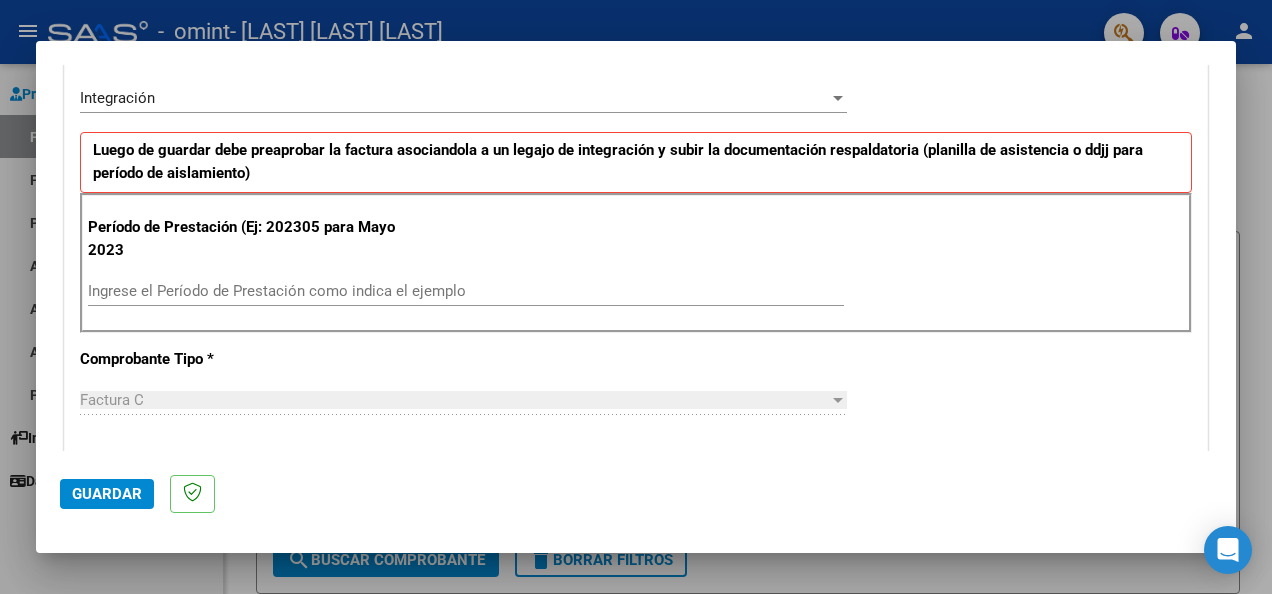 scroll, scrollTop: 471, scrollLeft: 0, axis: vertical 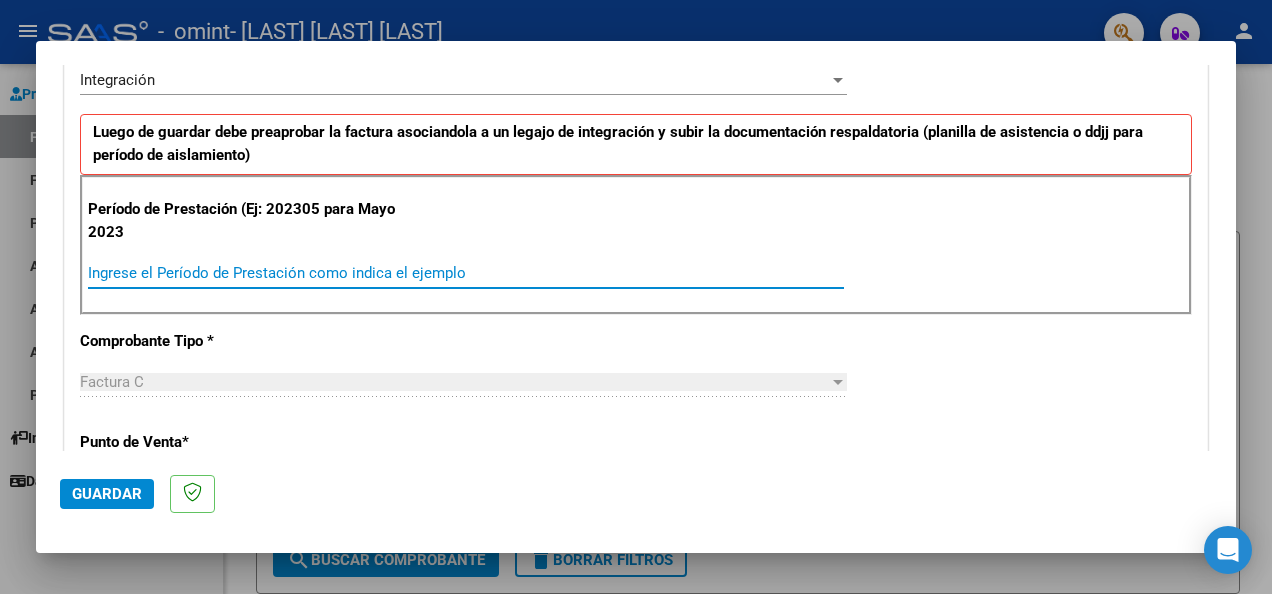 click on "Ingrese el Período de Prestación como indica el ejemplo" at bounding box center [466, 273] 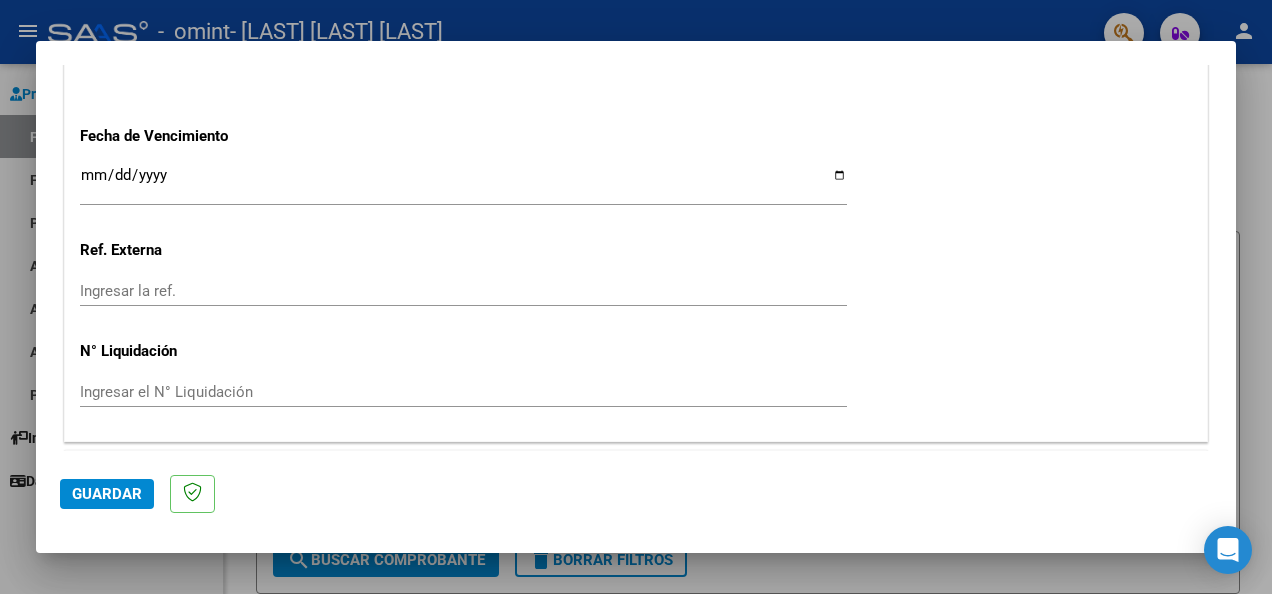 scroll, scrollTop: 1343, scrollLeft: 0, axis: vertical 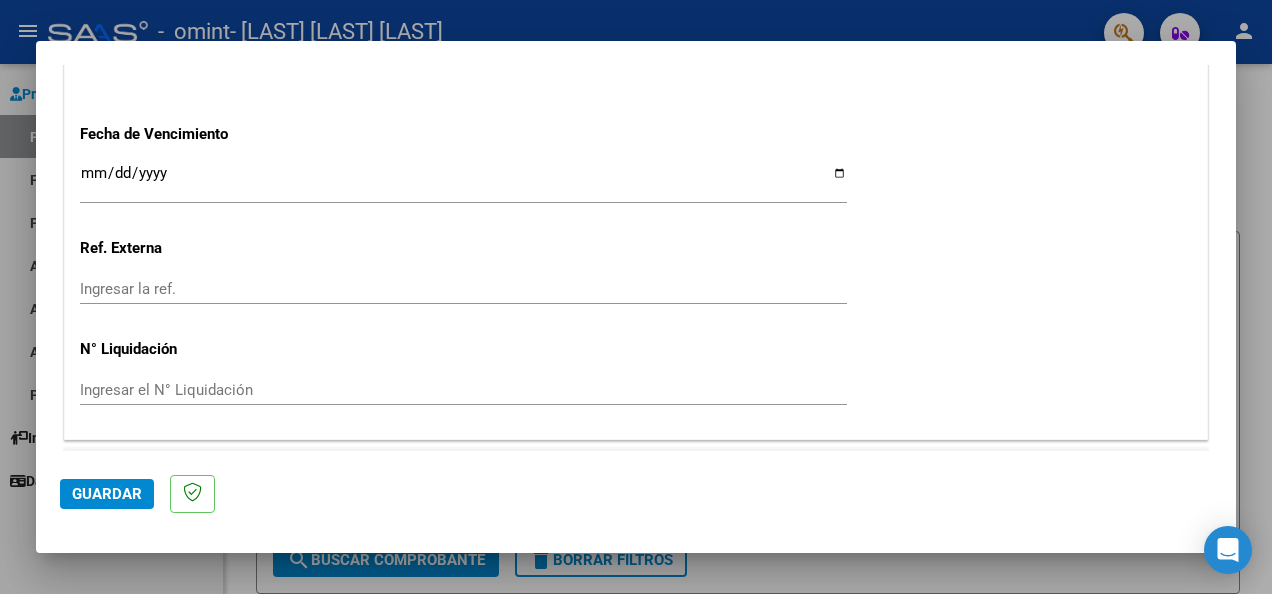 type on "202507" 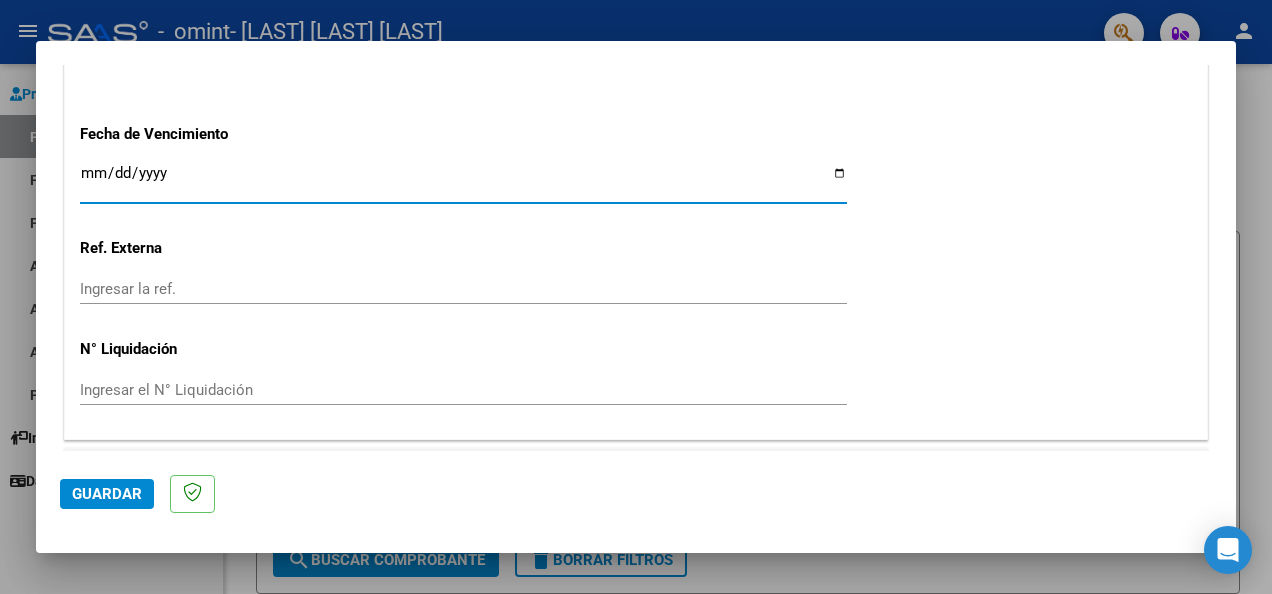 click on "Ingresar la fecha" at bounding box center (463, 181) 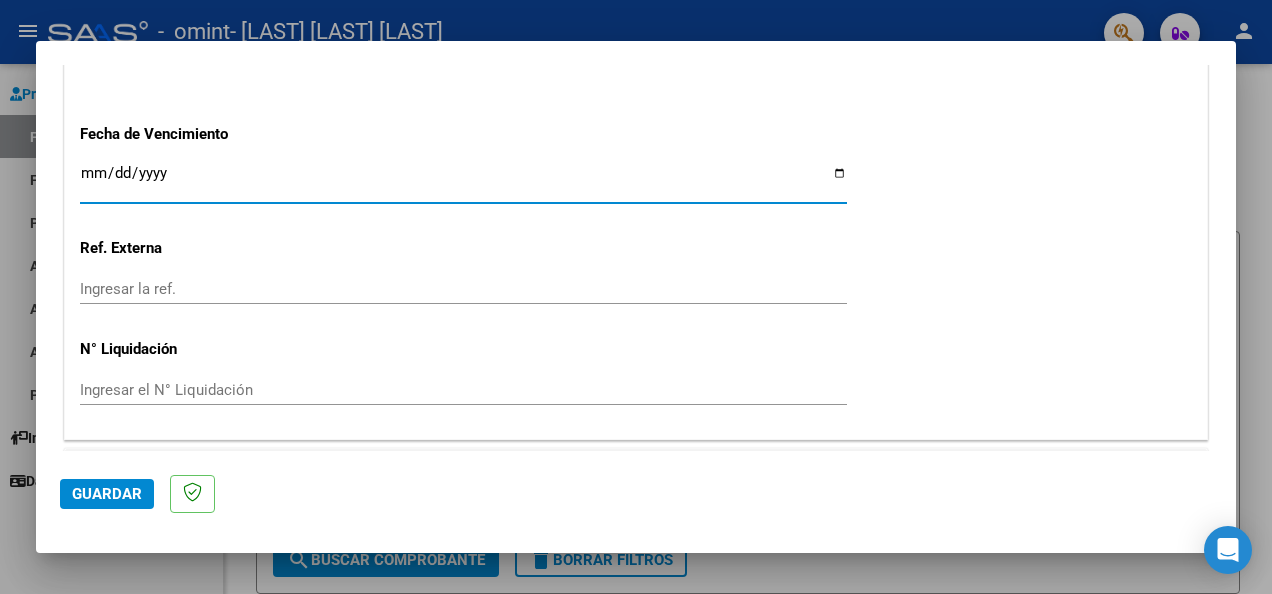 click on "Ingresar la fecha" at bounding box center [463, 181] 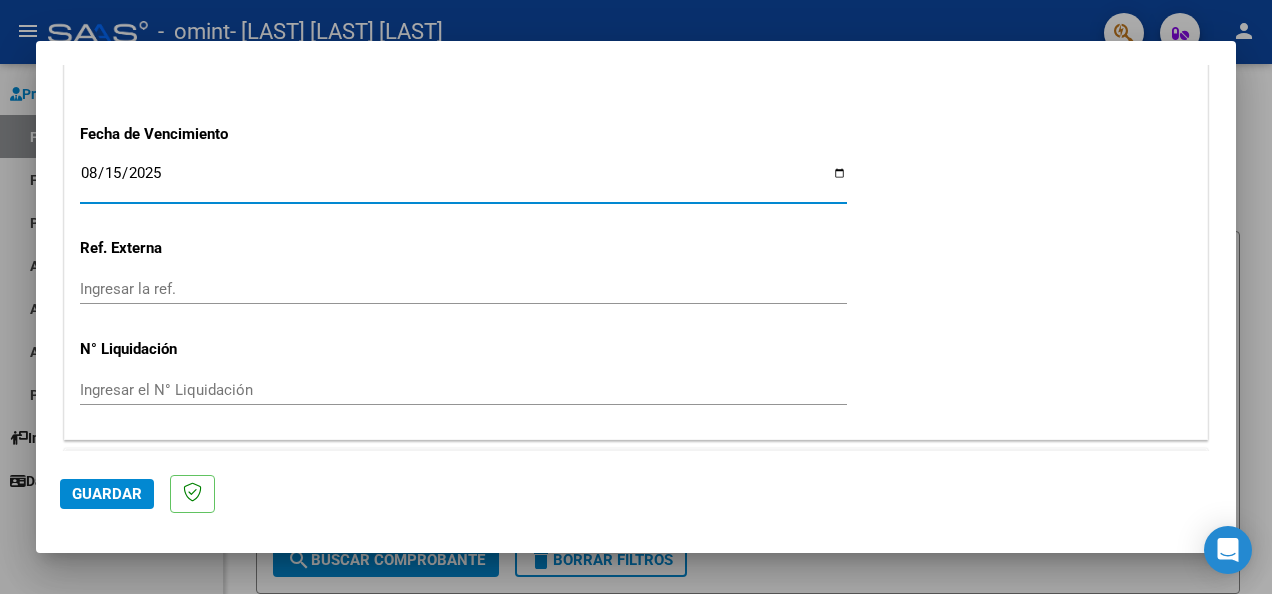 type on "2025-08-15" 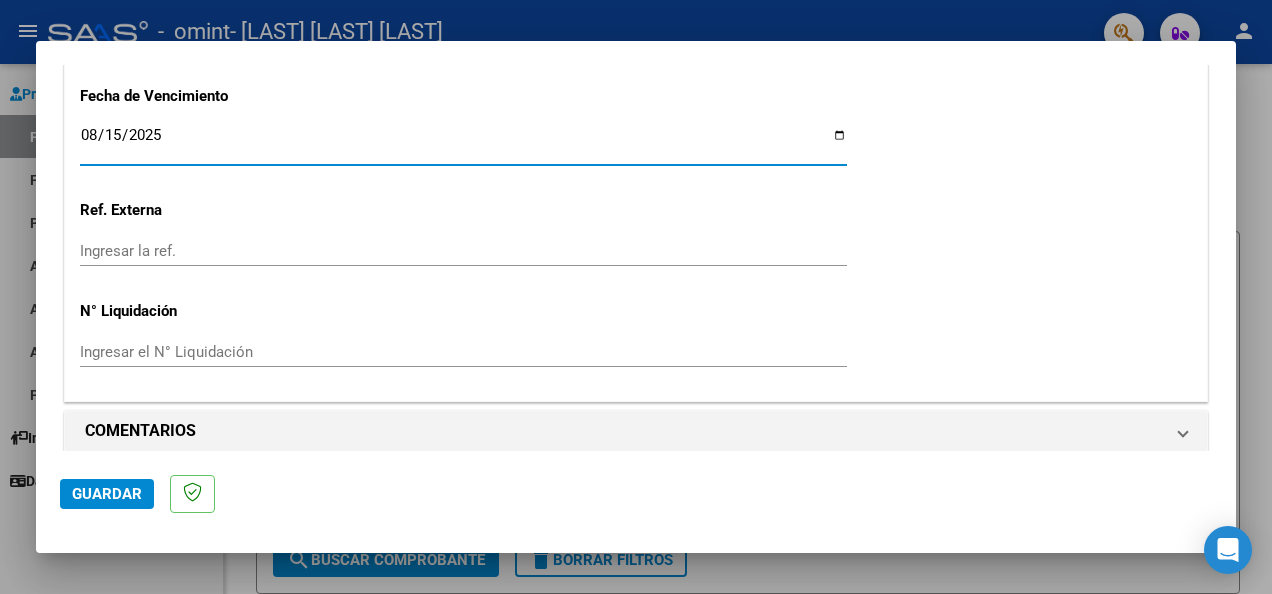 scroll, scrollTop: 1392, scrollLeft: 0, axis: vertical 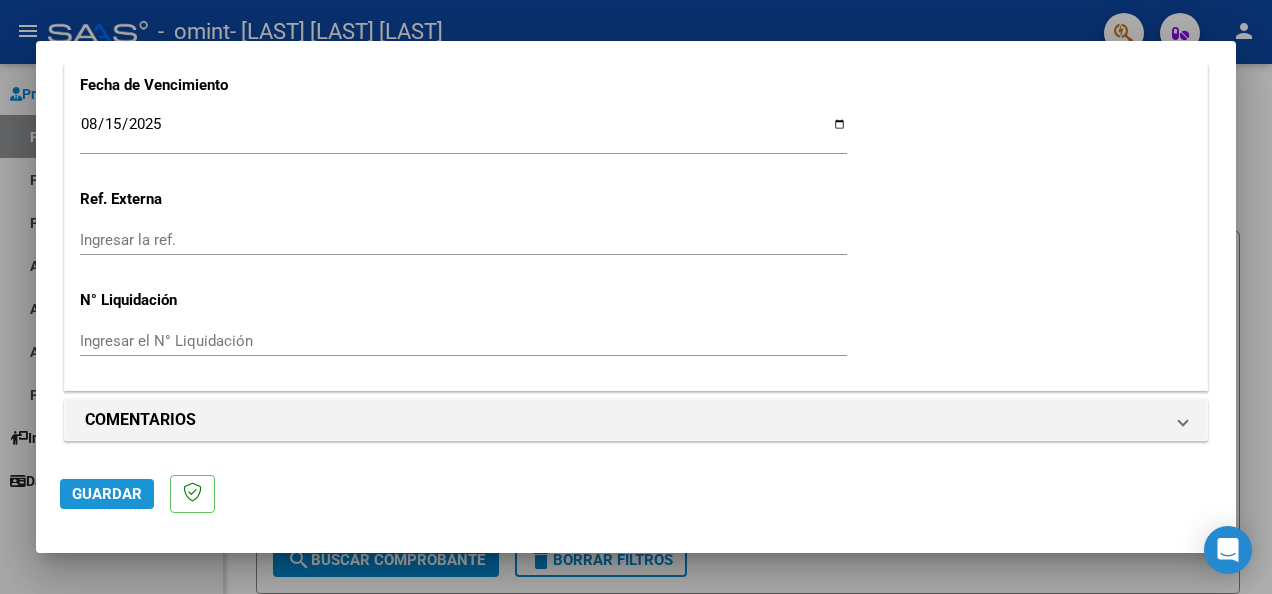 click on "Guardar" 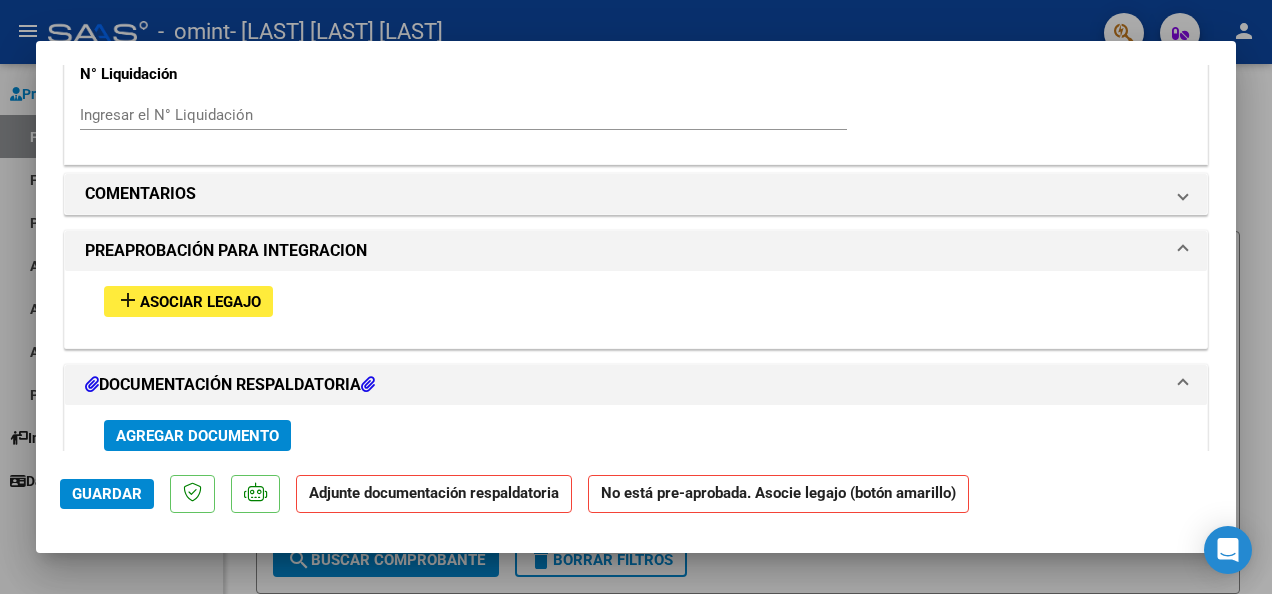 scroll, scrollTop: 1630, scrollLeft: 0, axis: vertical 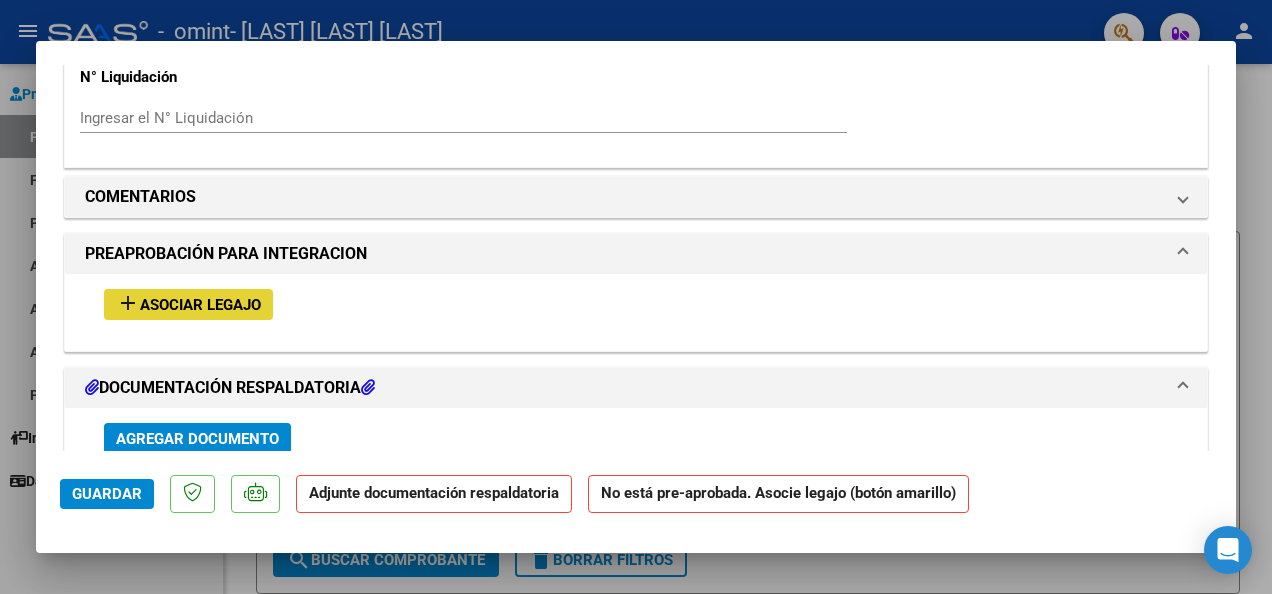 click on "Asociar Legajo" at bounding box center [200, 305] 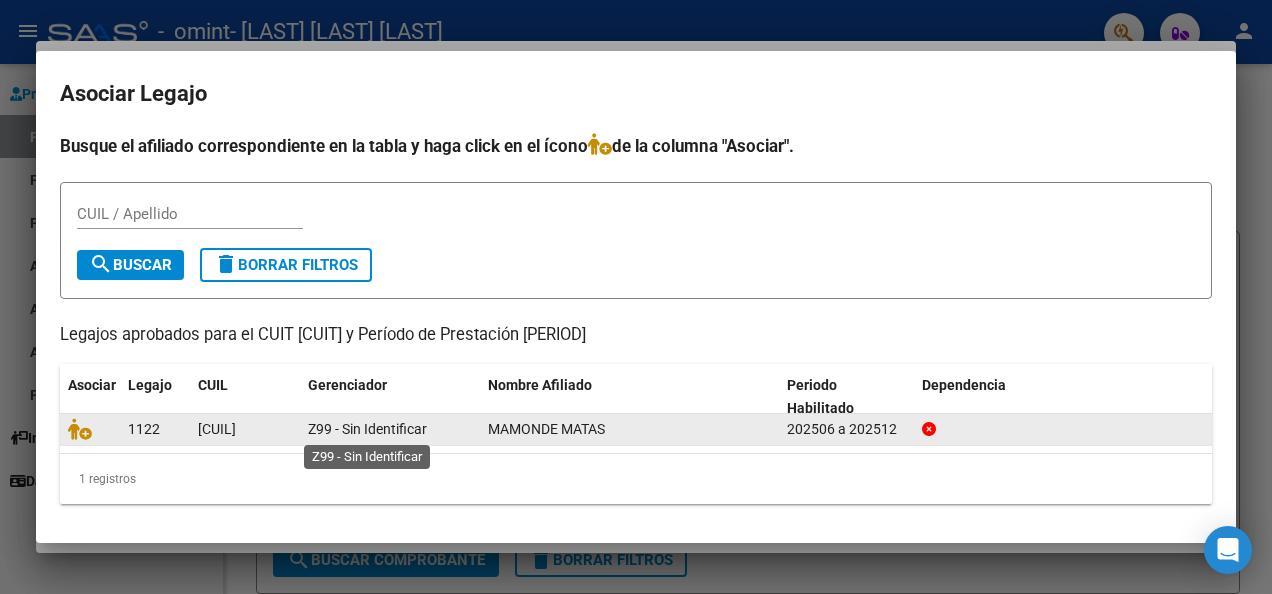 click on "Z99 - Sin Identificar" 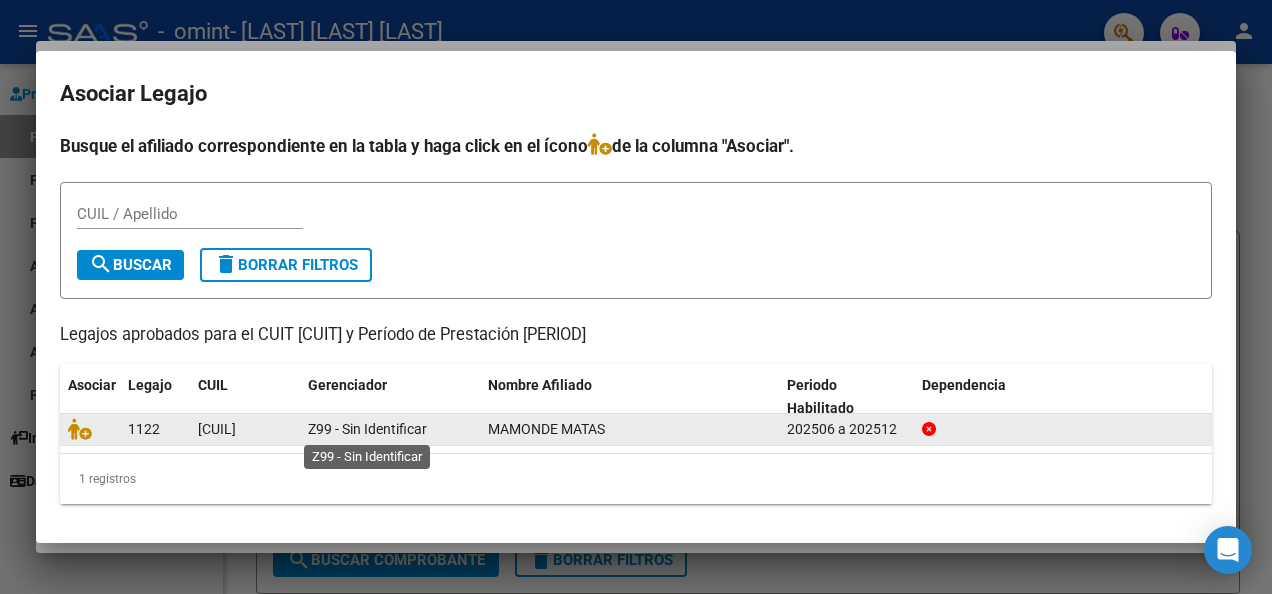 click on "Z99 - Sin Identificar" 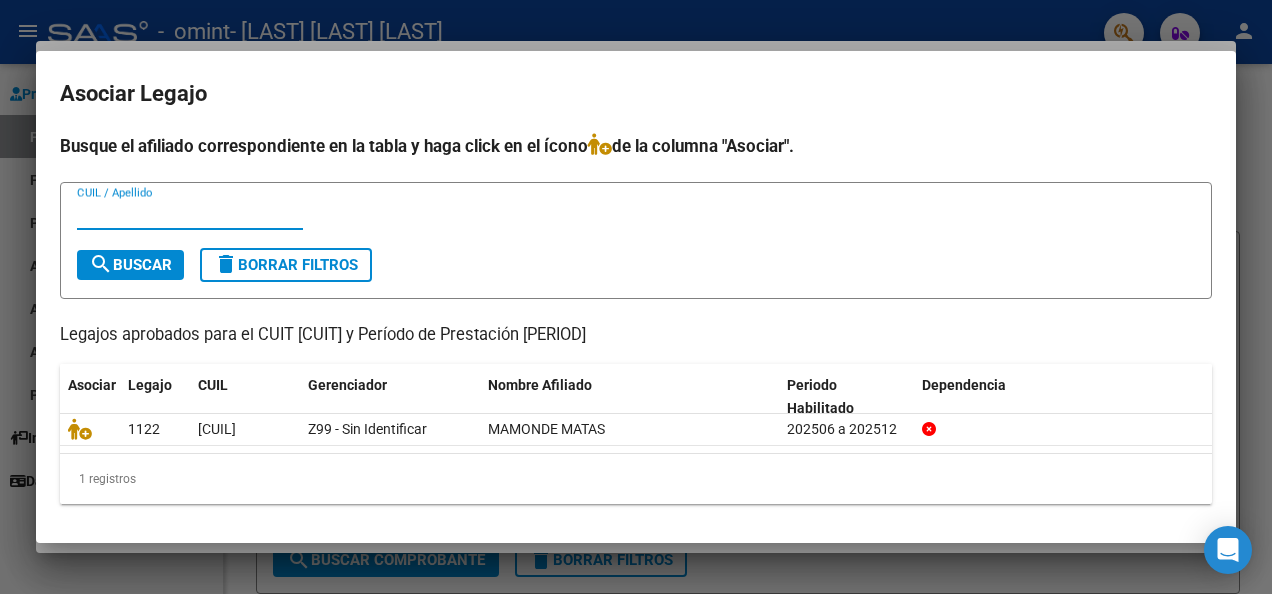 click on "CUIL / Apellido" at bounding box center (190, 214) 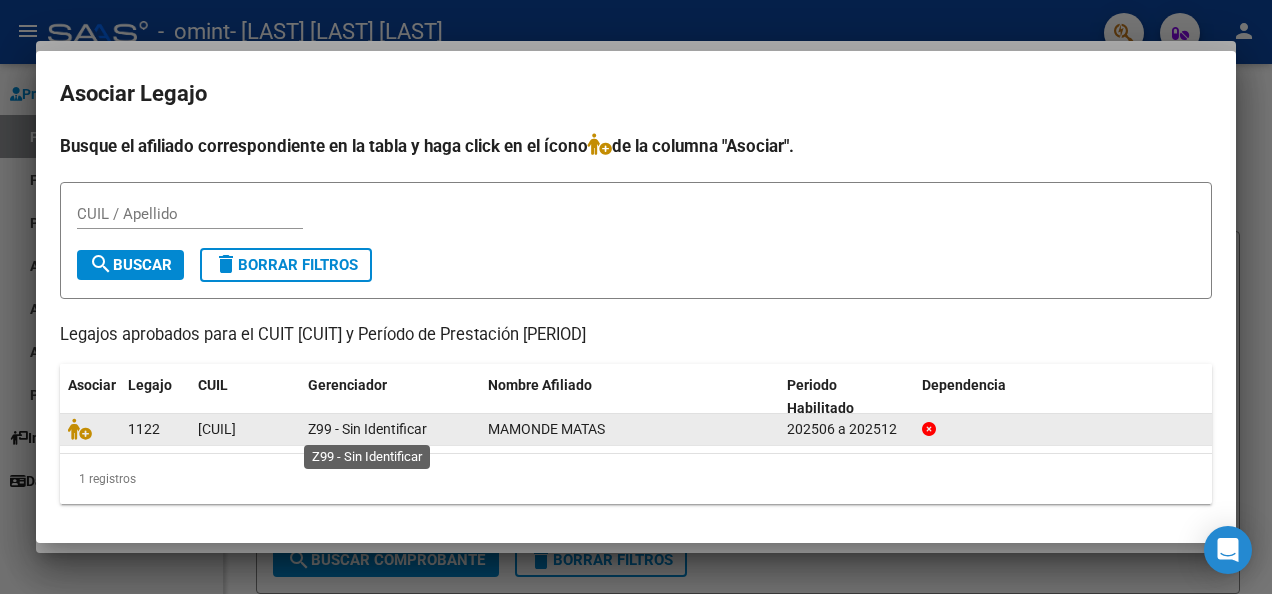 click on "Z99 - Sin Identificar" 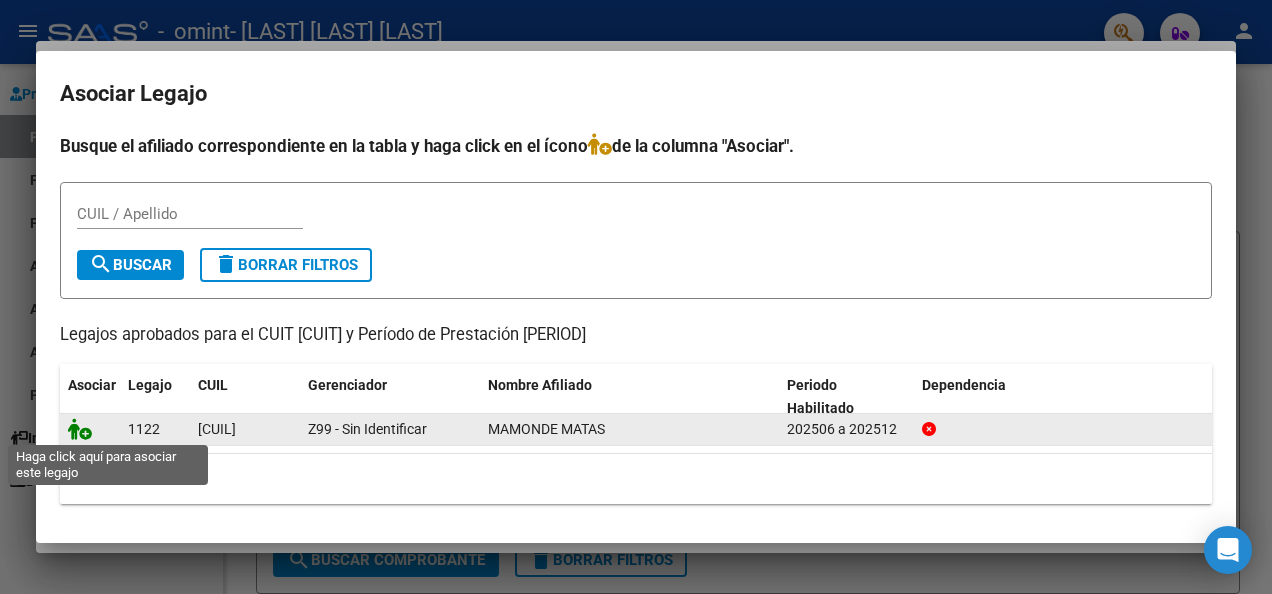 click 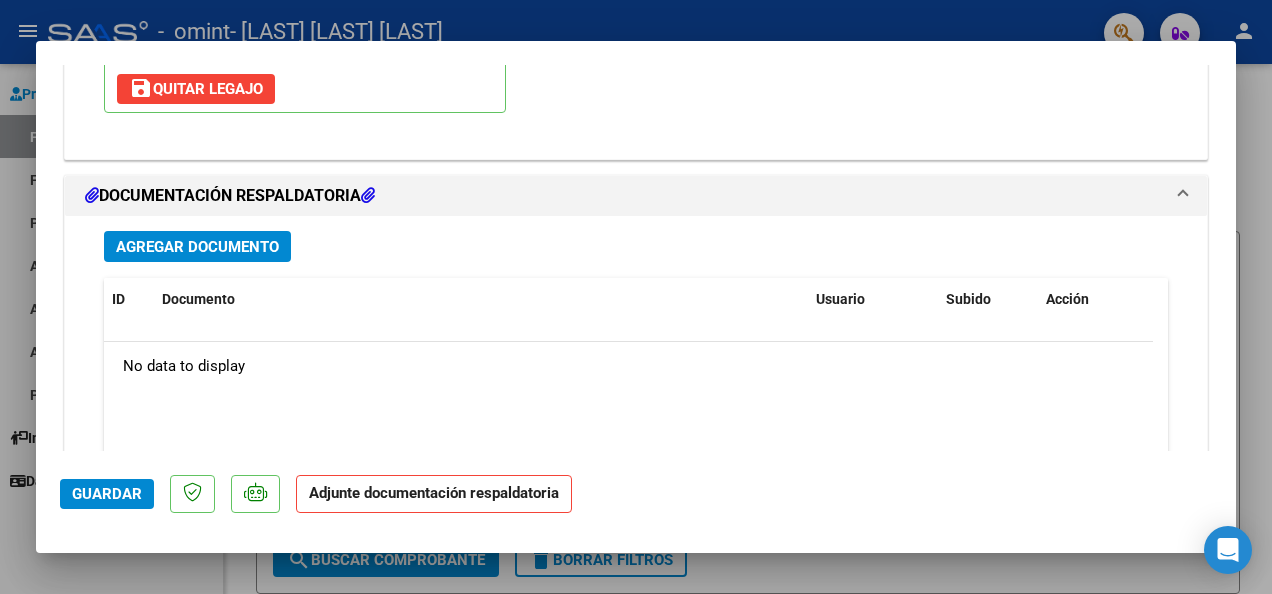 scroll, scrollTop: 2140, scrollLeft: 0, axis: vertical 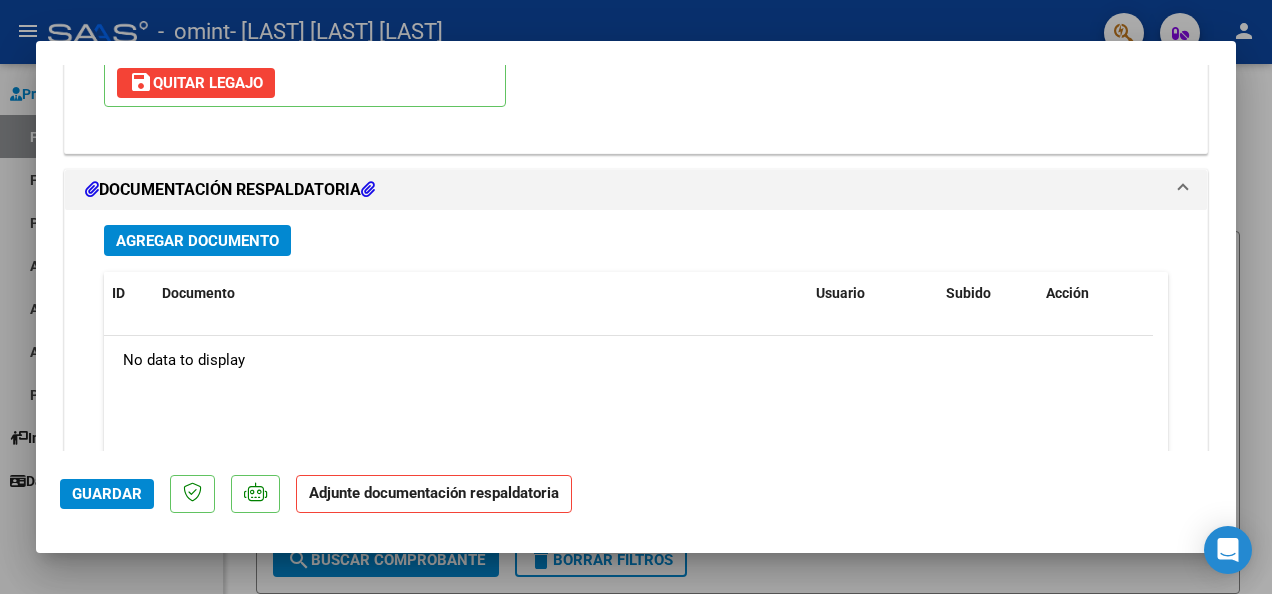 click on "Agregar Documento" at bounding box center (197, 241) 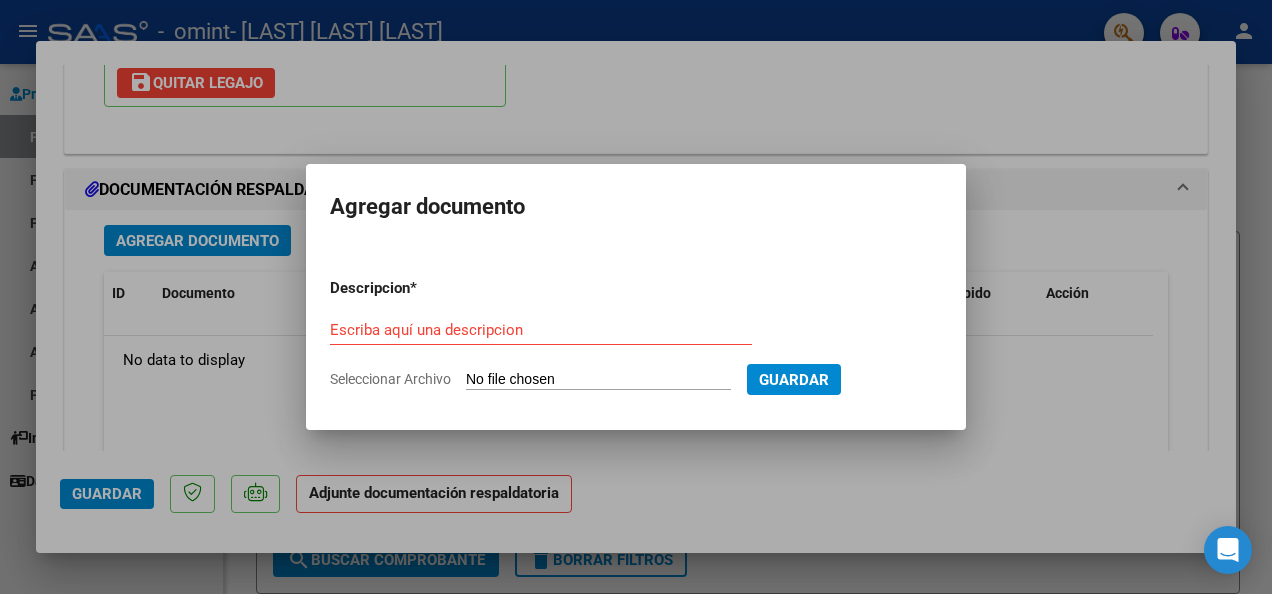 click on "Seleccionar Archivo" at bounding box center [598, 380] 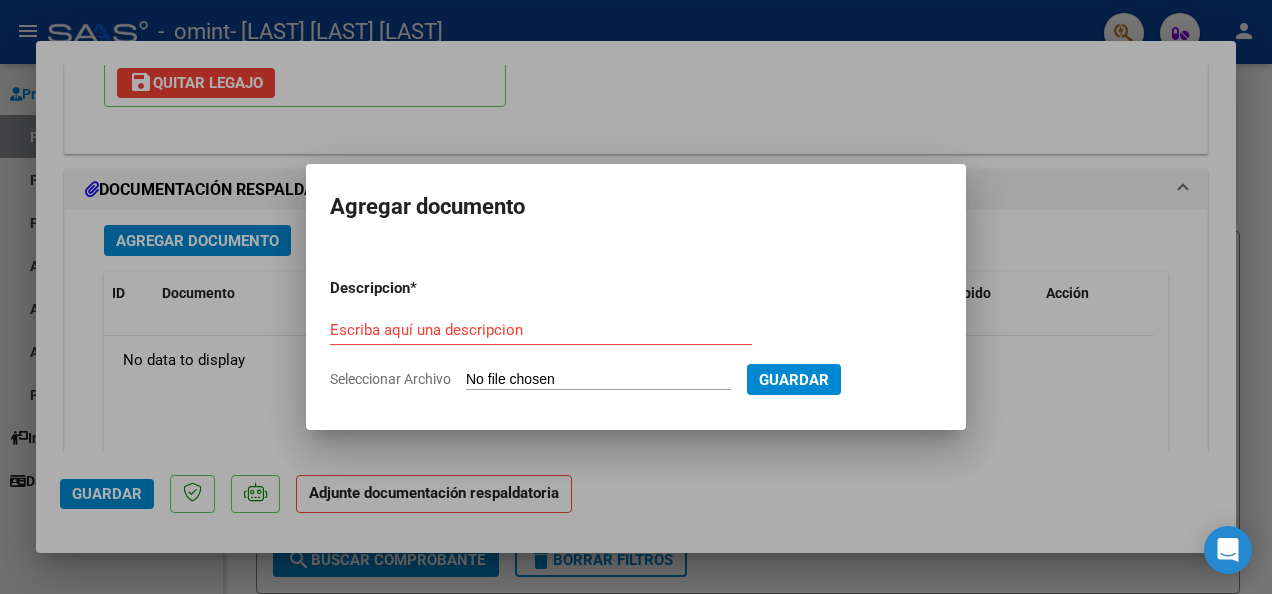 type on "C:\fakepath\[FILENAME].jpg" 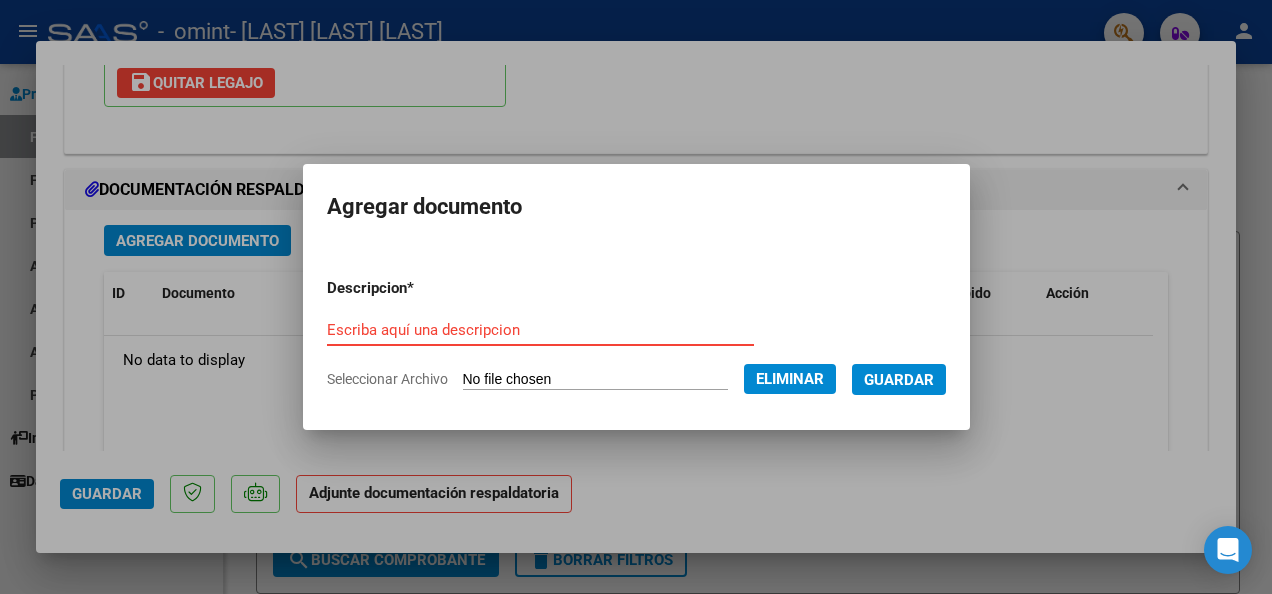 click on "Escriba aquí una descripcion" at bounding box center [540, 330] 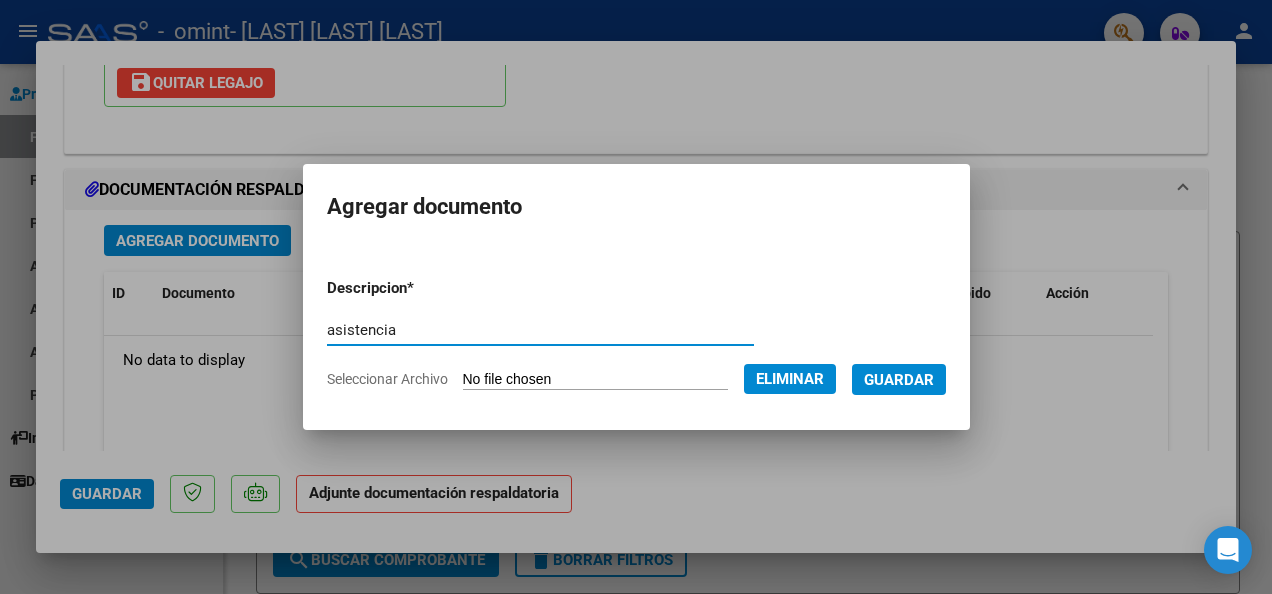 type on "asistencia" 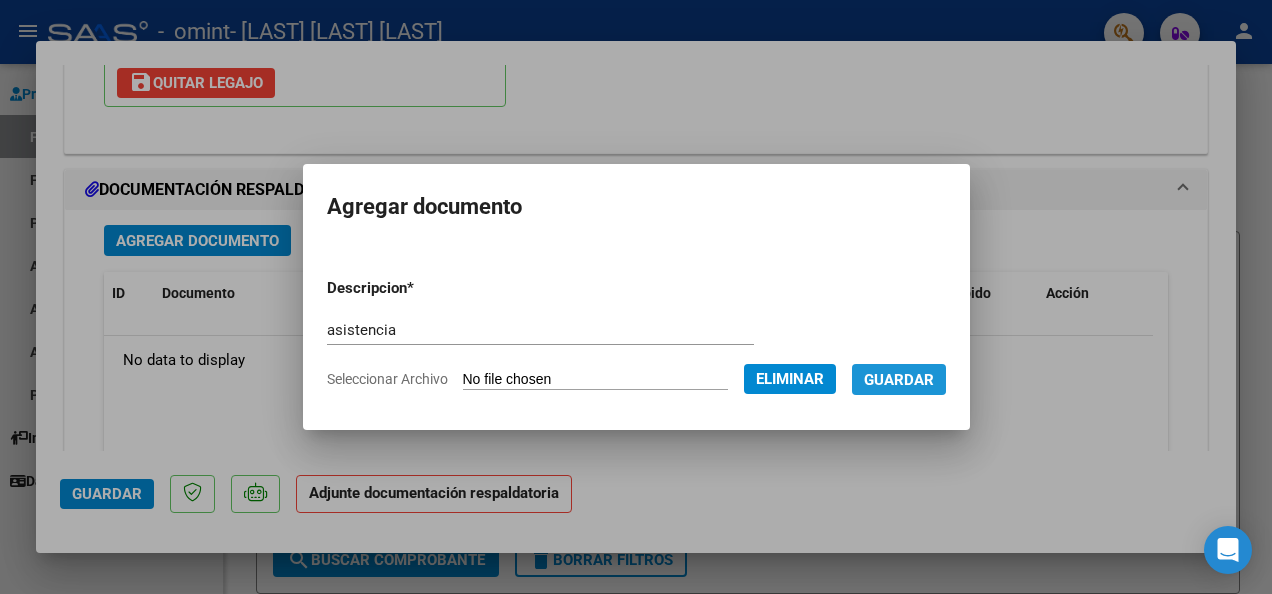 click on "Guardar" at bounding box center (899, 380) 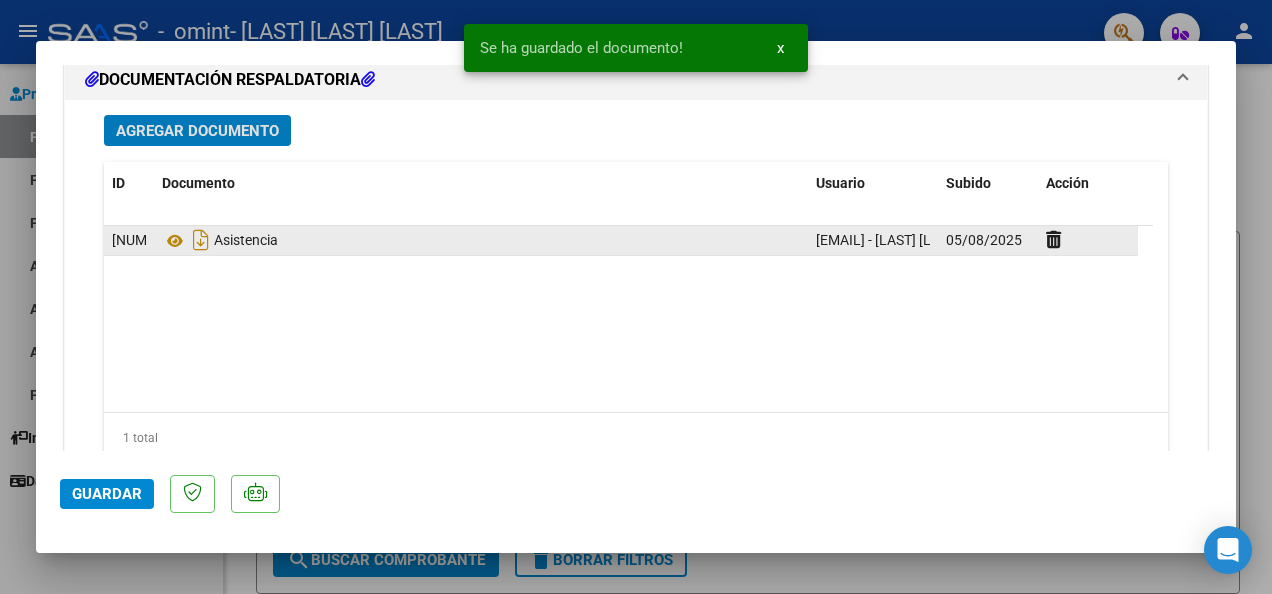 scroll, scrollTop: 2317, scrollLeft: 0, axis: vertical 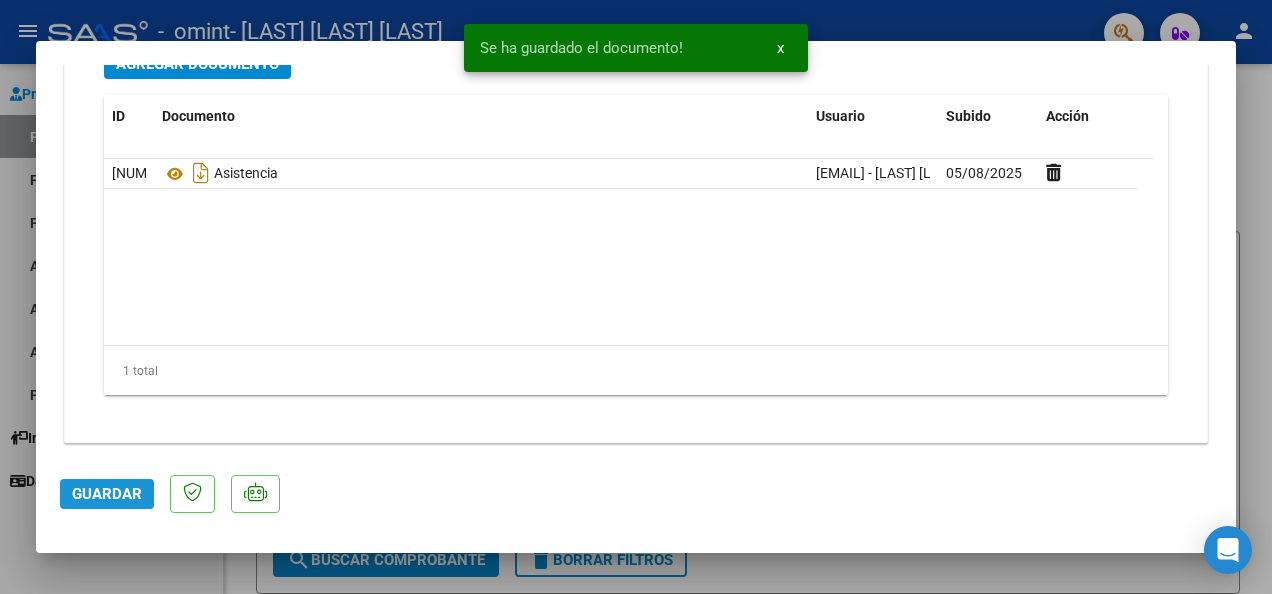 click on "Guardar" 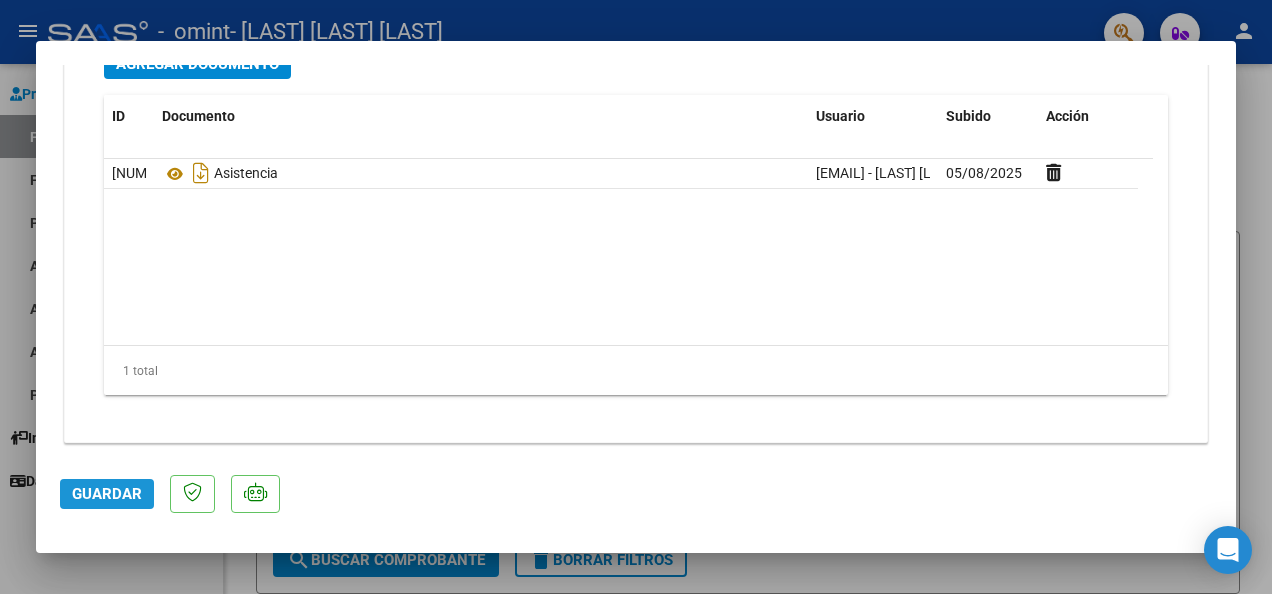 click on "Guardar" 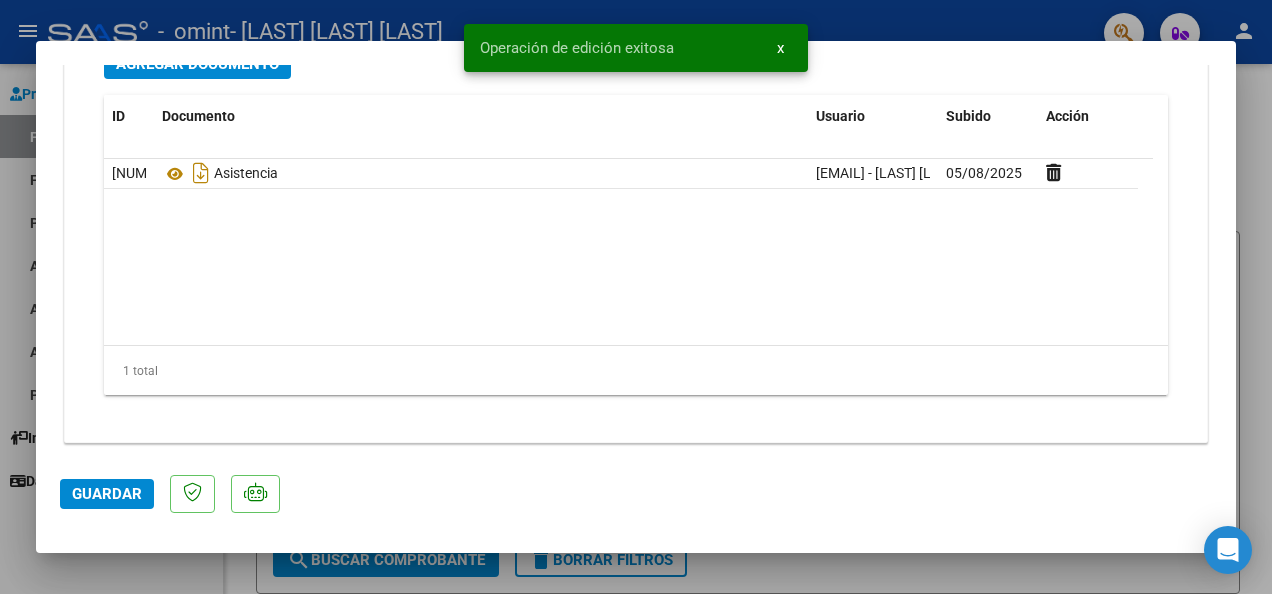 click at bounding box center (636, 297) 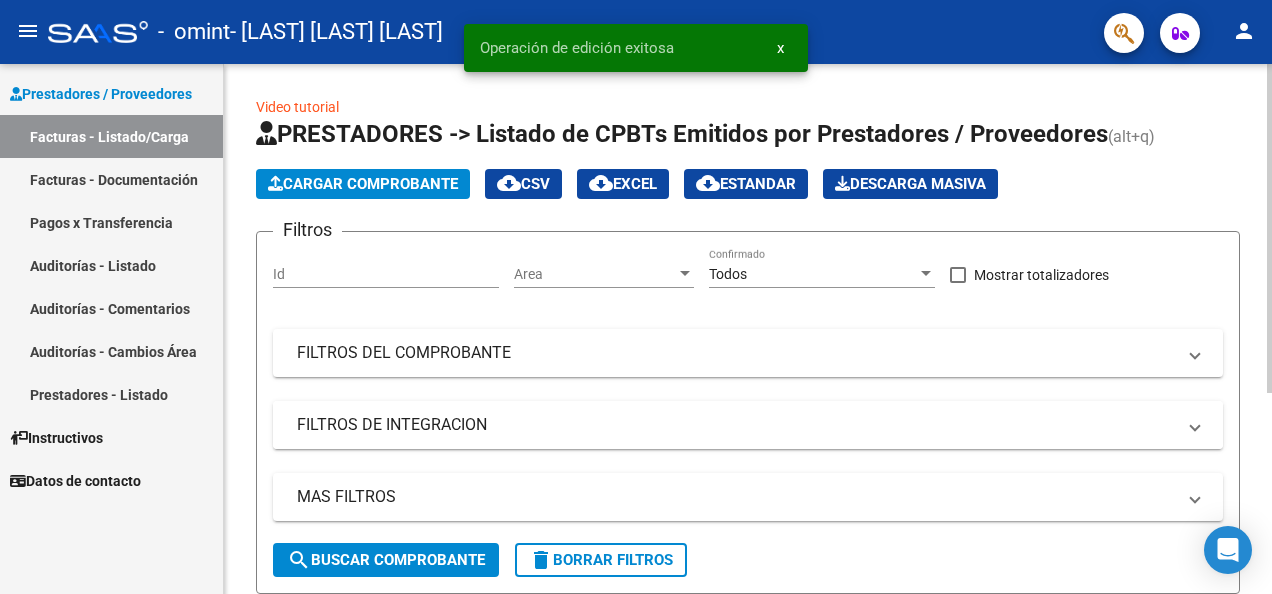 scroll, scrollTop: 324, scrollLeft: 0, axis: vertical 